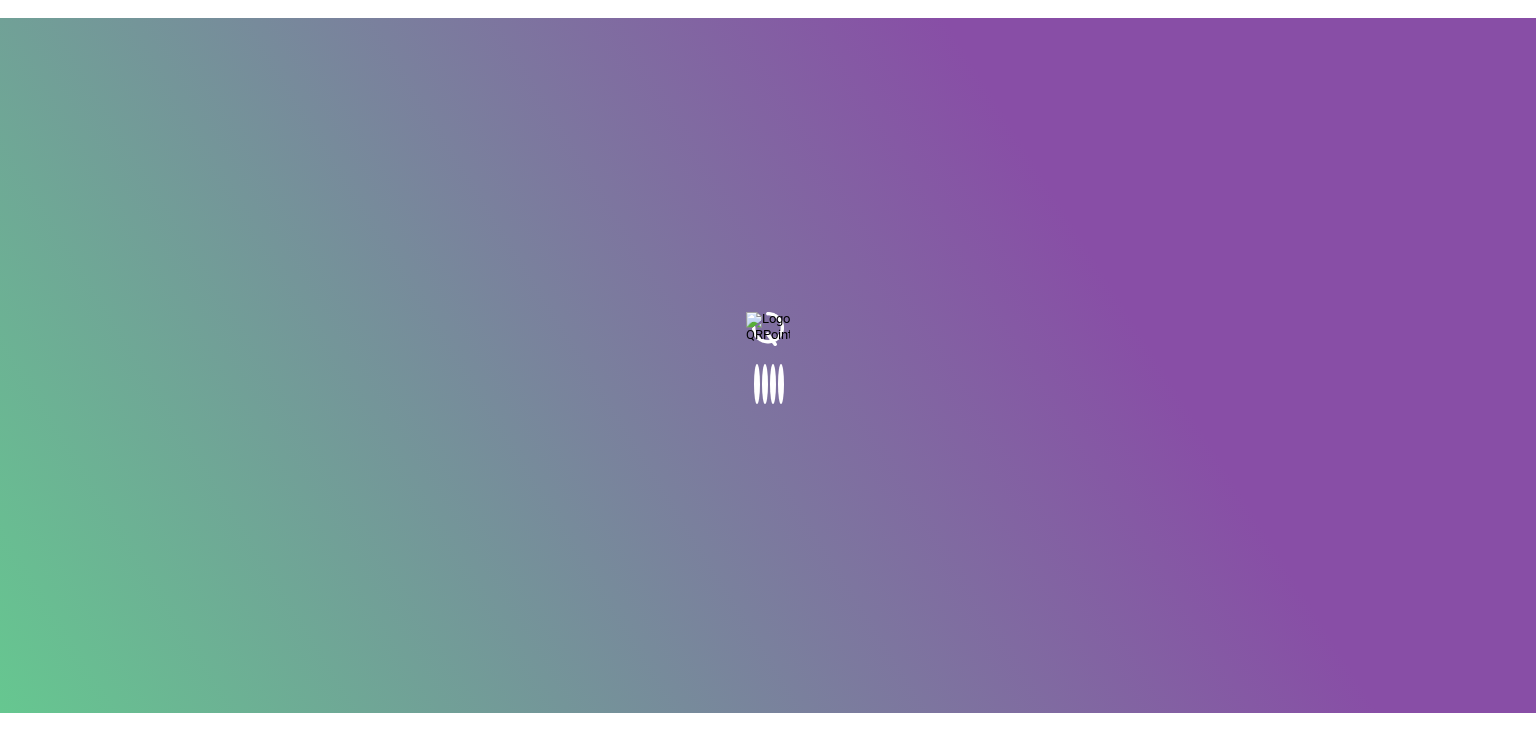 scroll, scrollTop: 0, scrollLeft: 0, axis: both 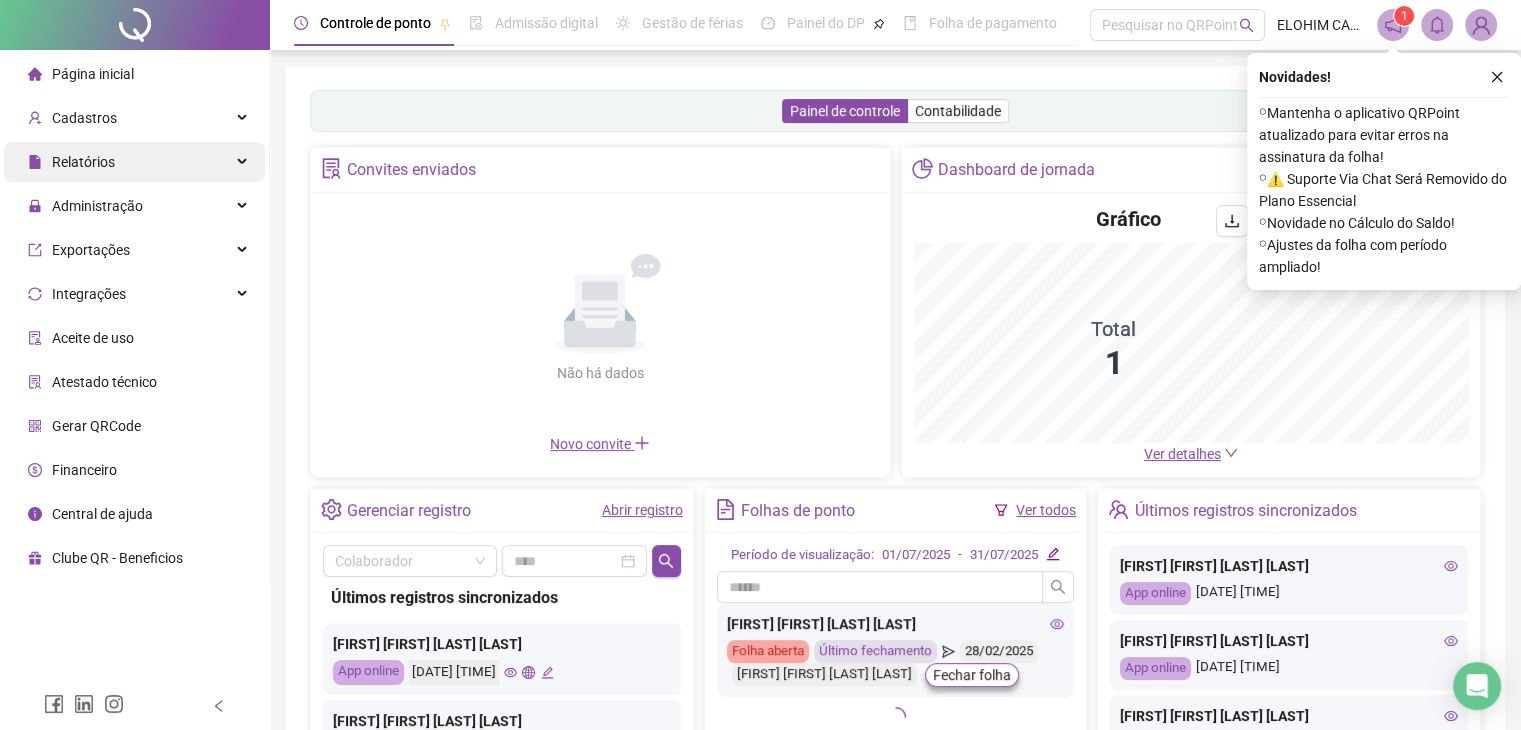 click on "Relatórios" at bounding box center [134, 162] 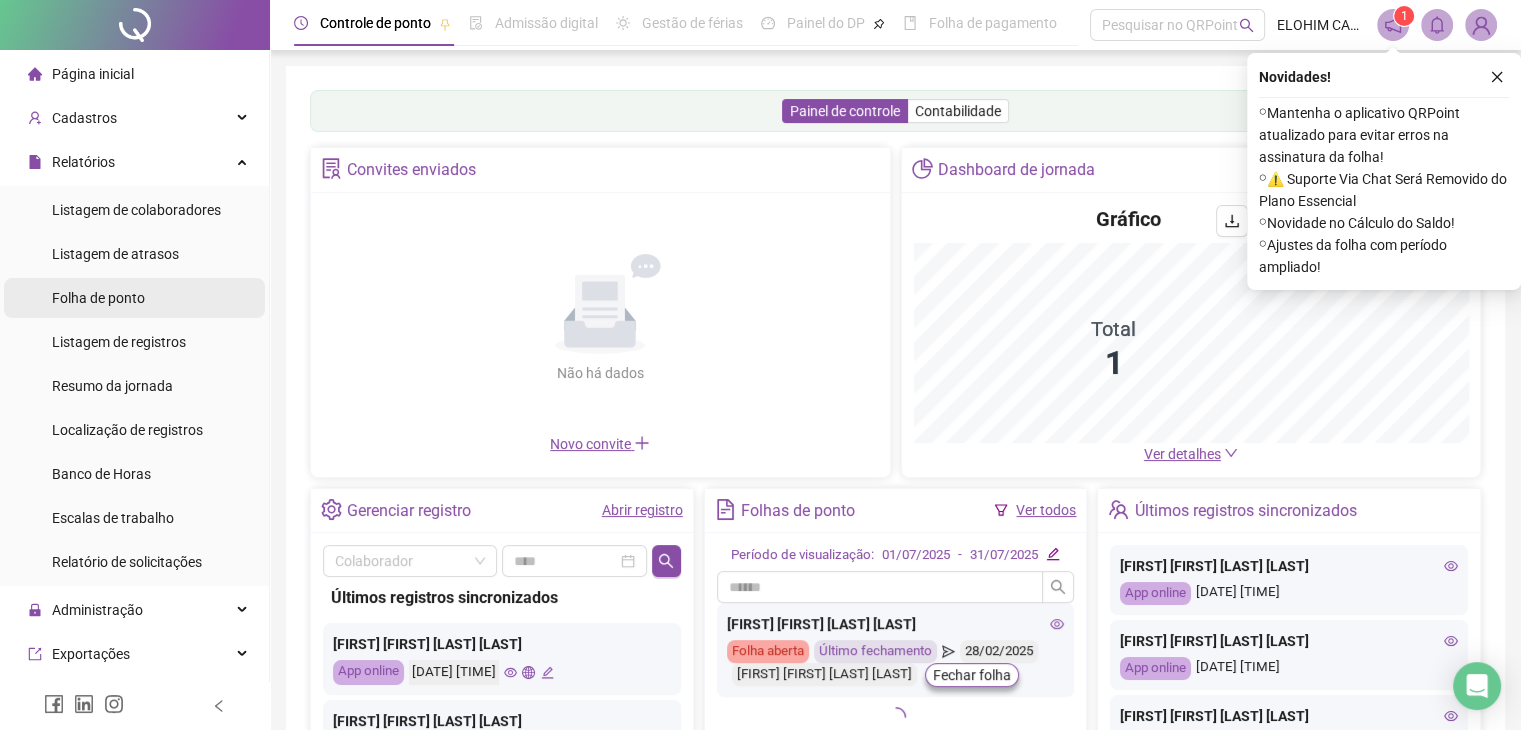 click on "Folha de ponto" at bounding box center (98, 298) 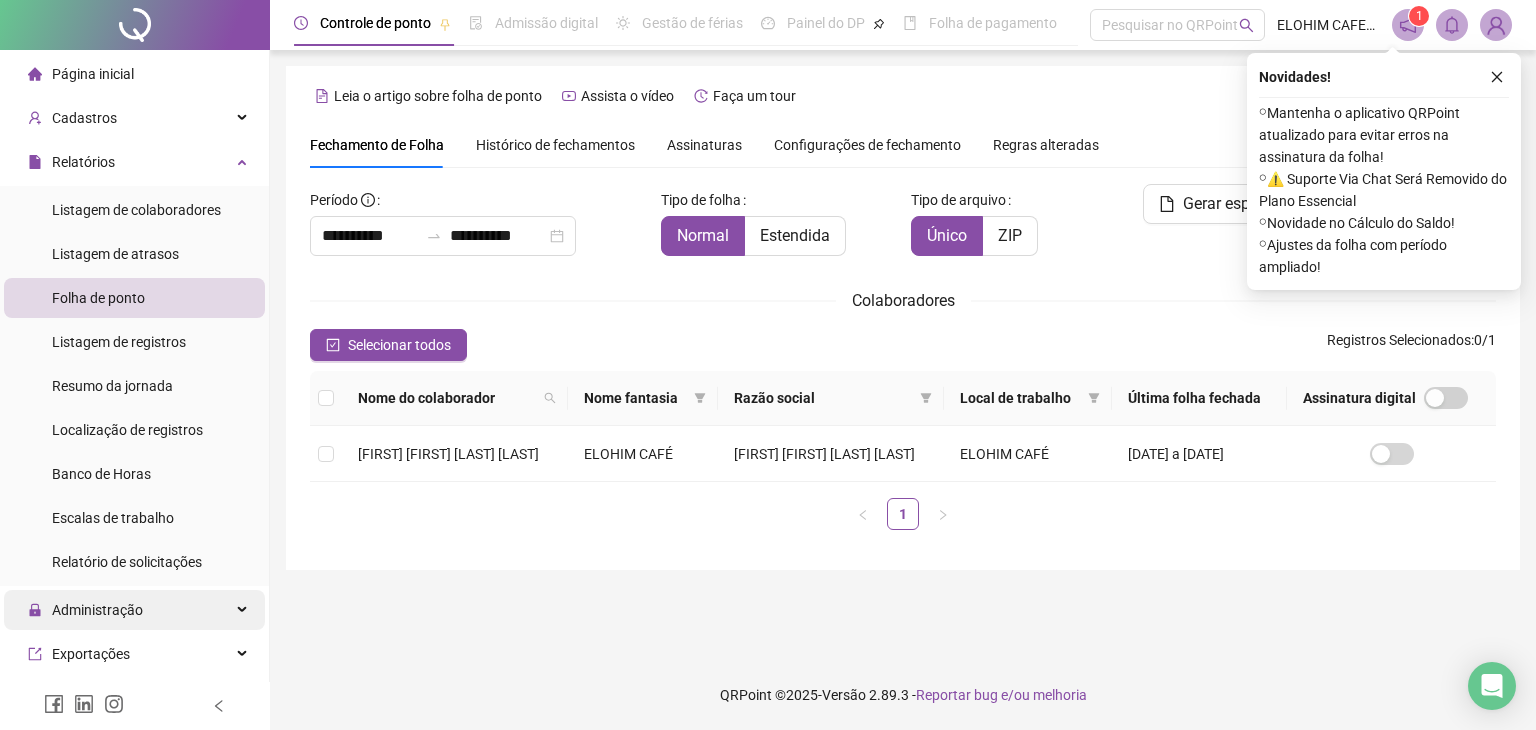 click on "Administração" at bounding box center [134, 610] 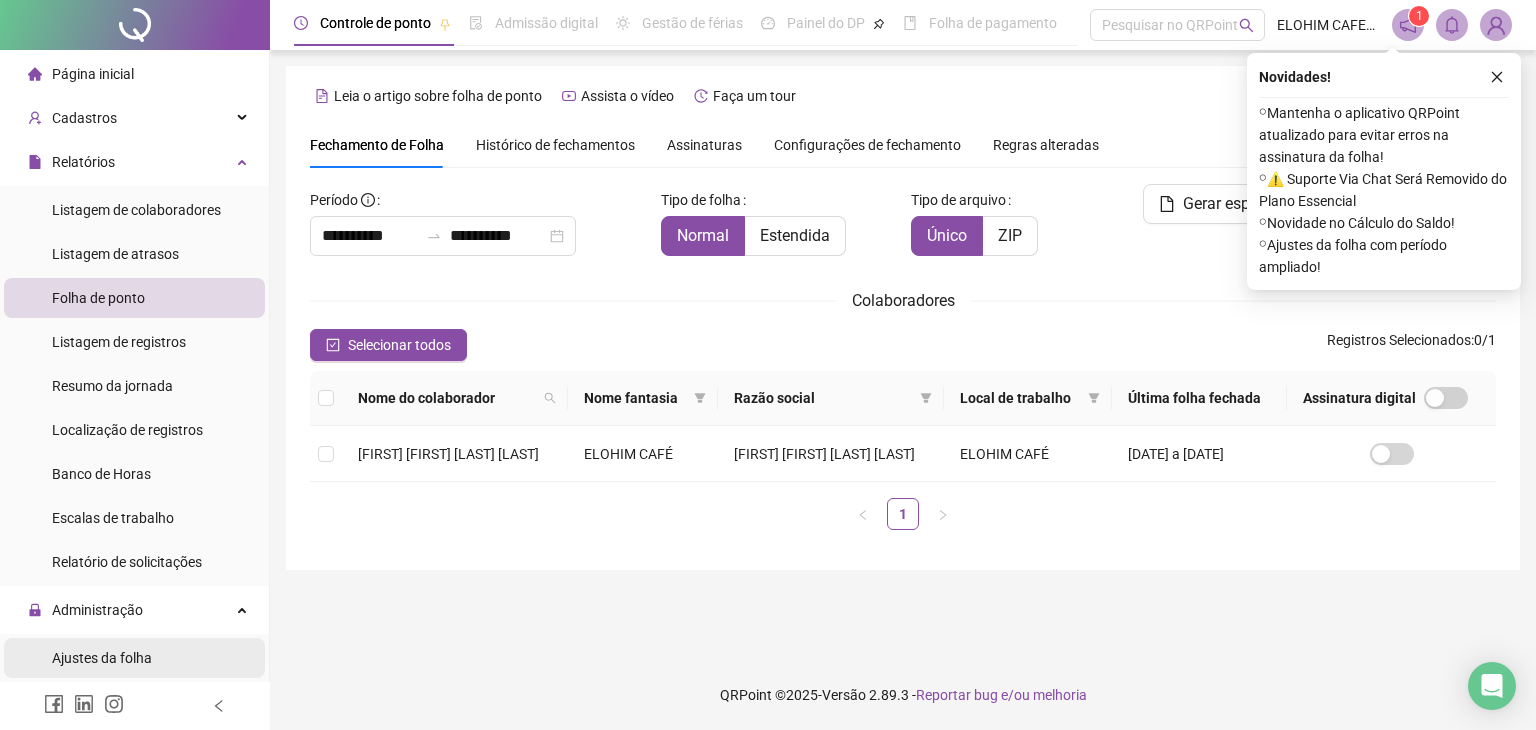 click on "Ajustes da folha" at bounding box center (102, 658) 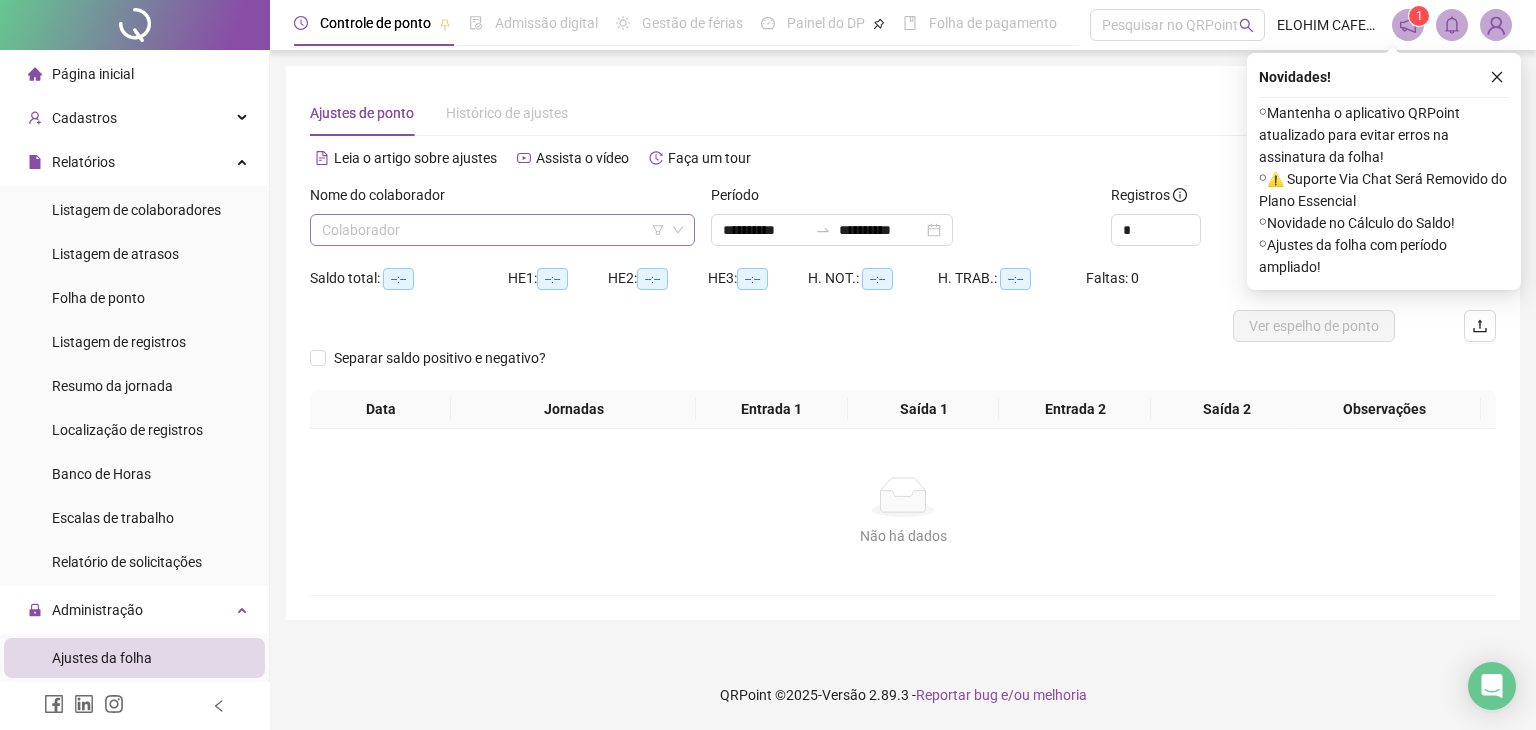 click at bounding box center (493, 230) 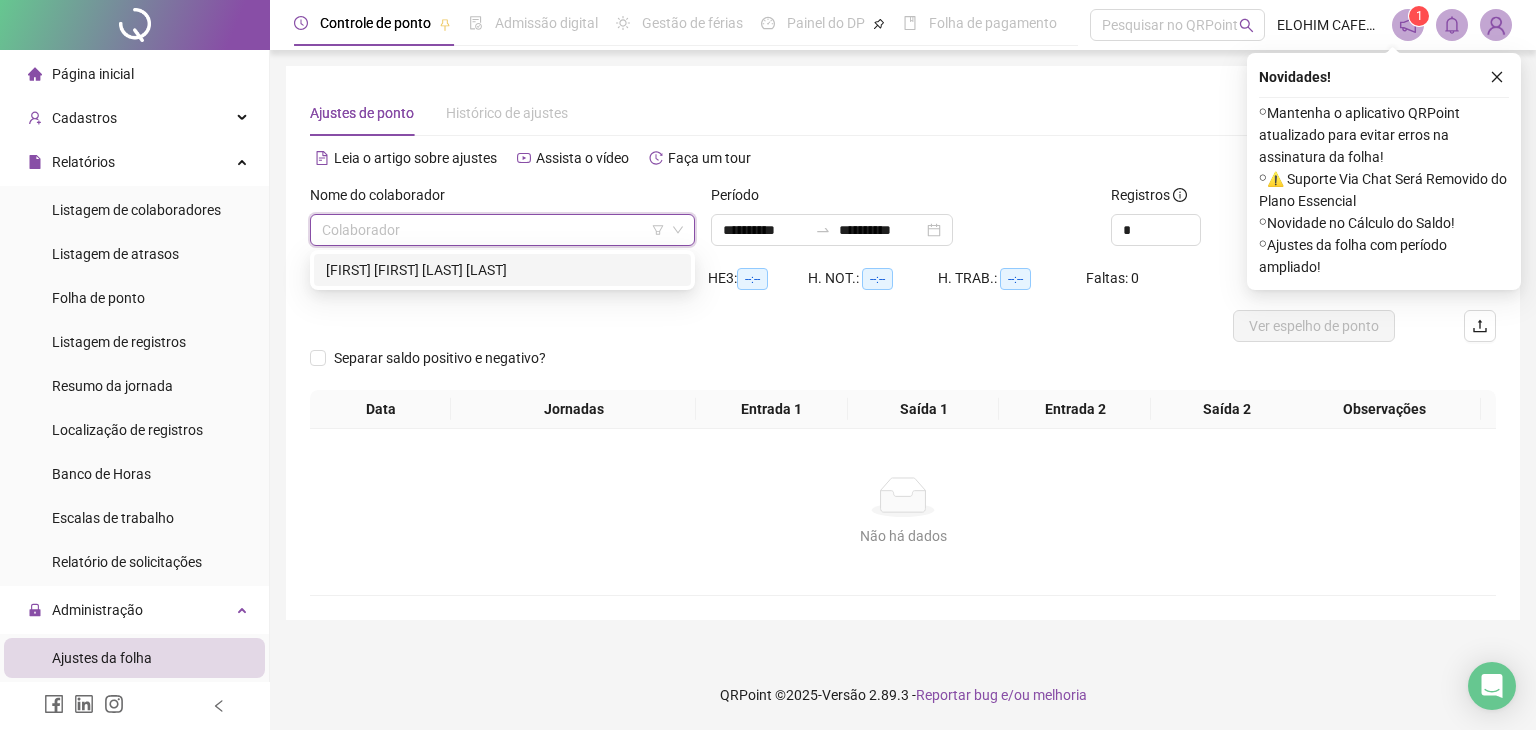 click on "[FIRST] [FIRST] [LAST] [LAST]" at bounding box center [502, 270] 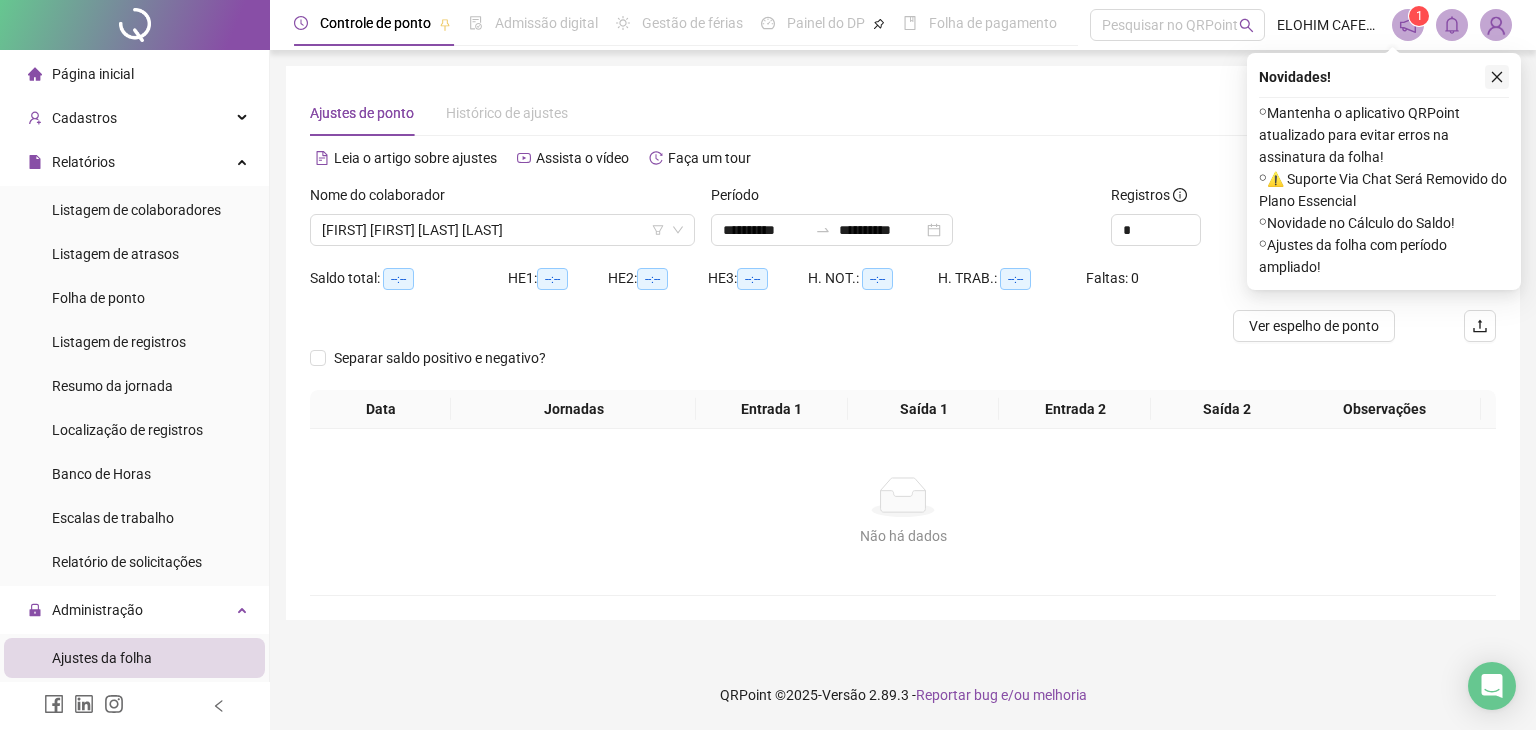 click 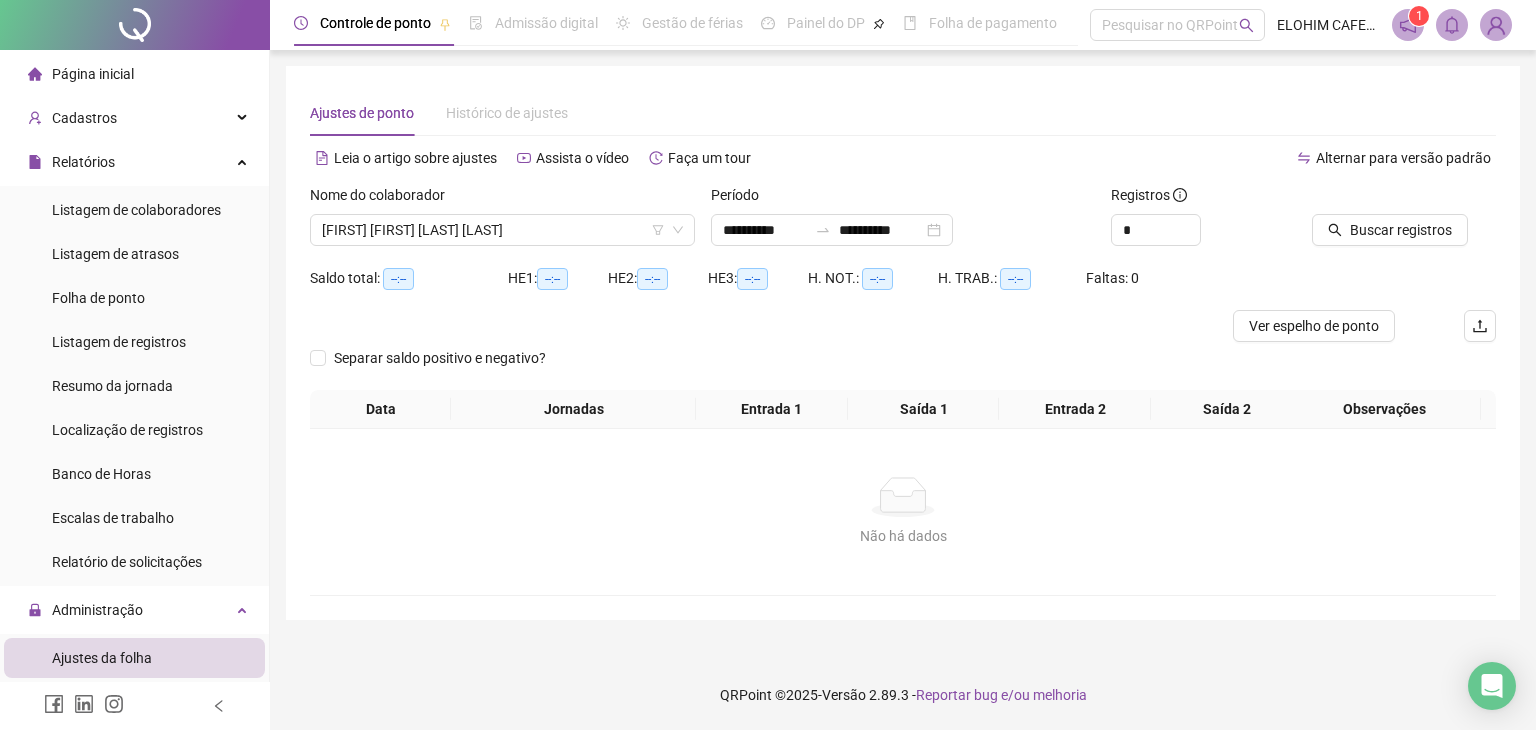 scroll, scrollTop: 0, scrollLeft: 0, axis: both 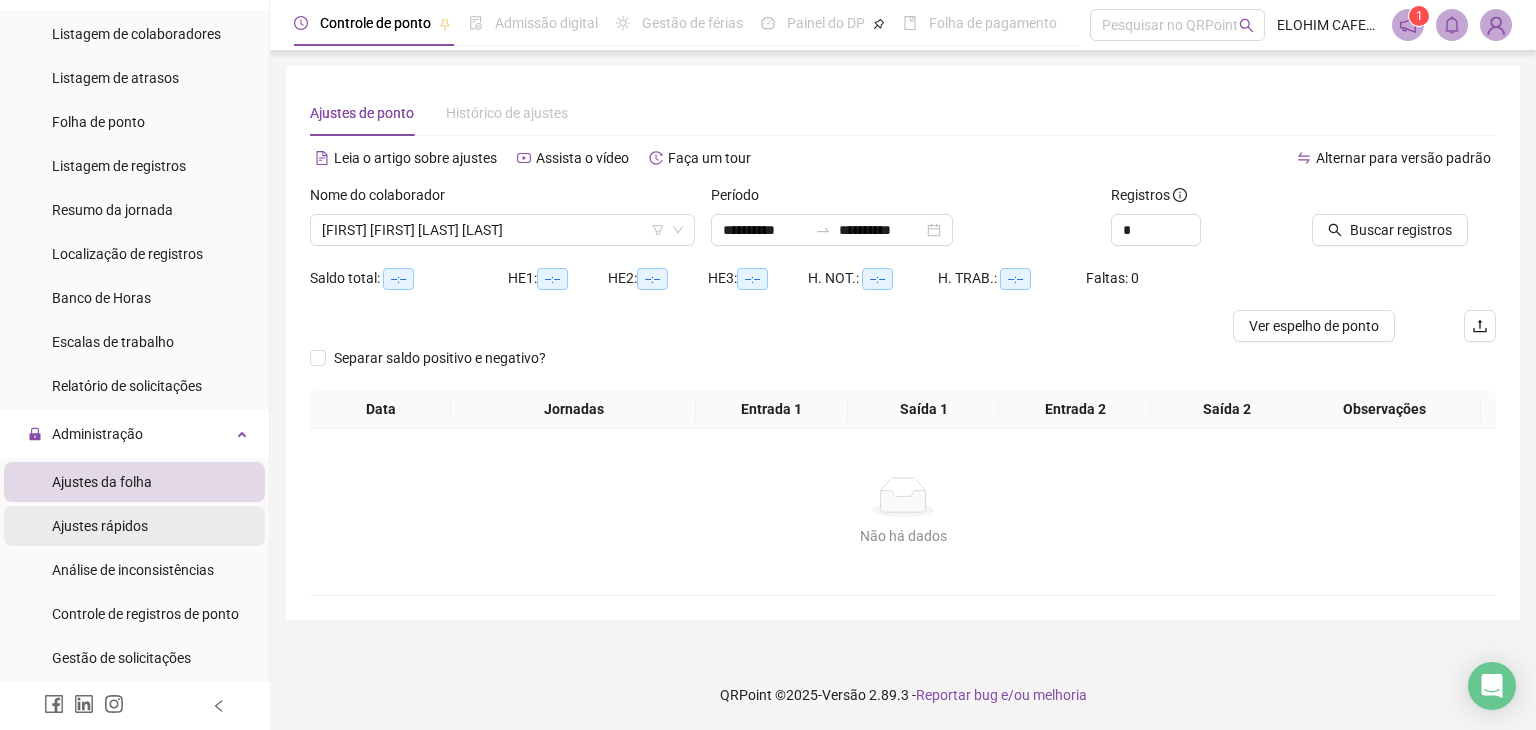 click on "Ajustes rápidos" at bounding box center [134, 526] 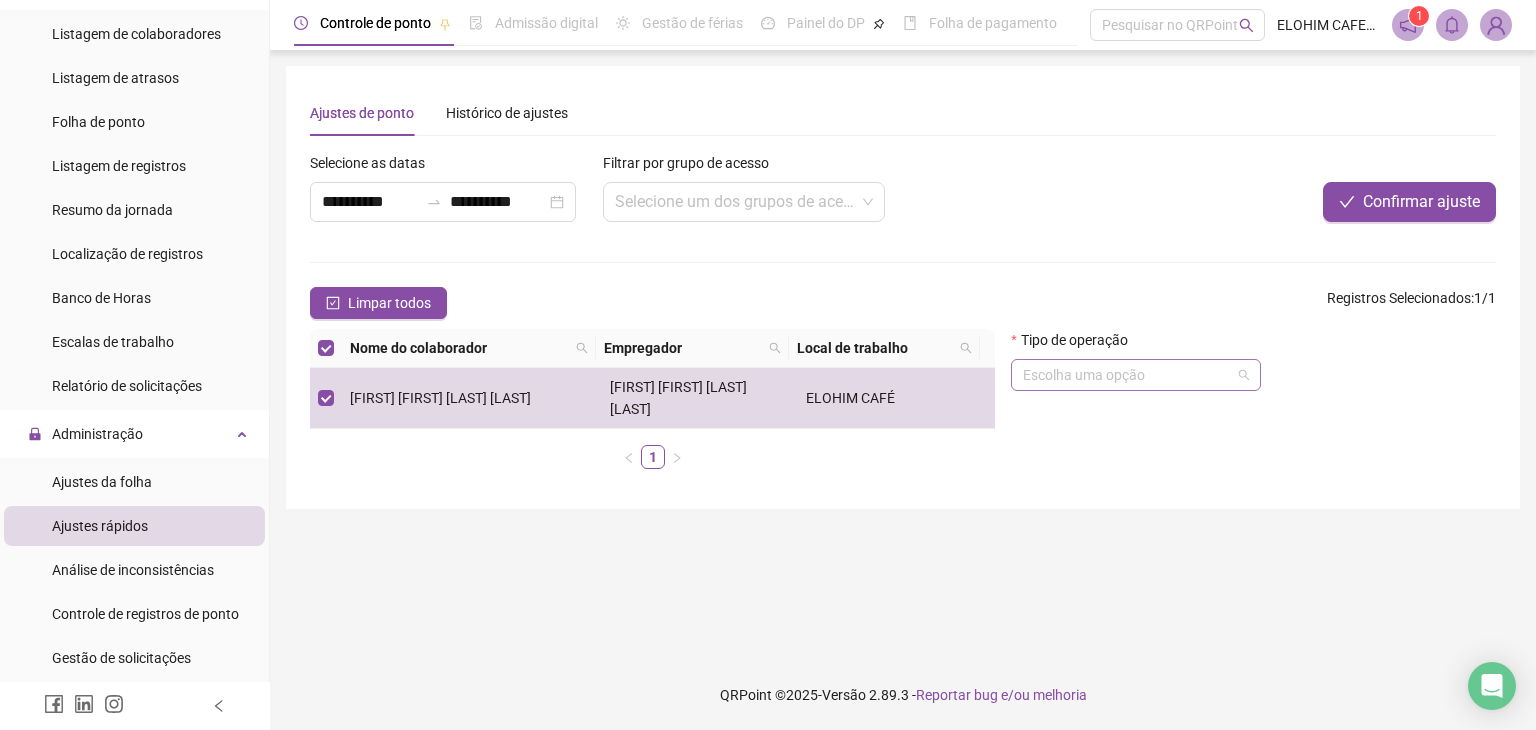 click at bounding box center (1127, 375) 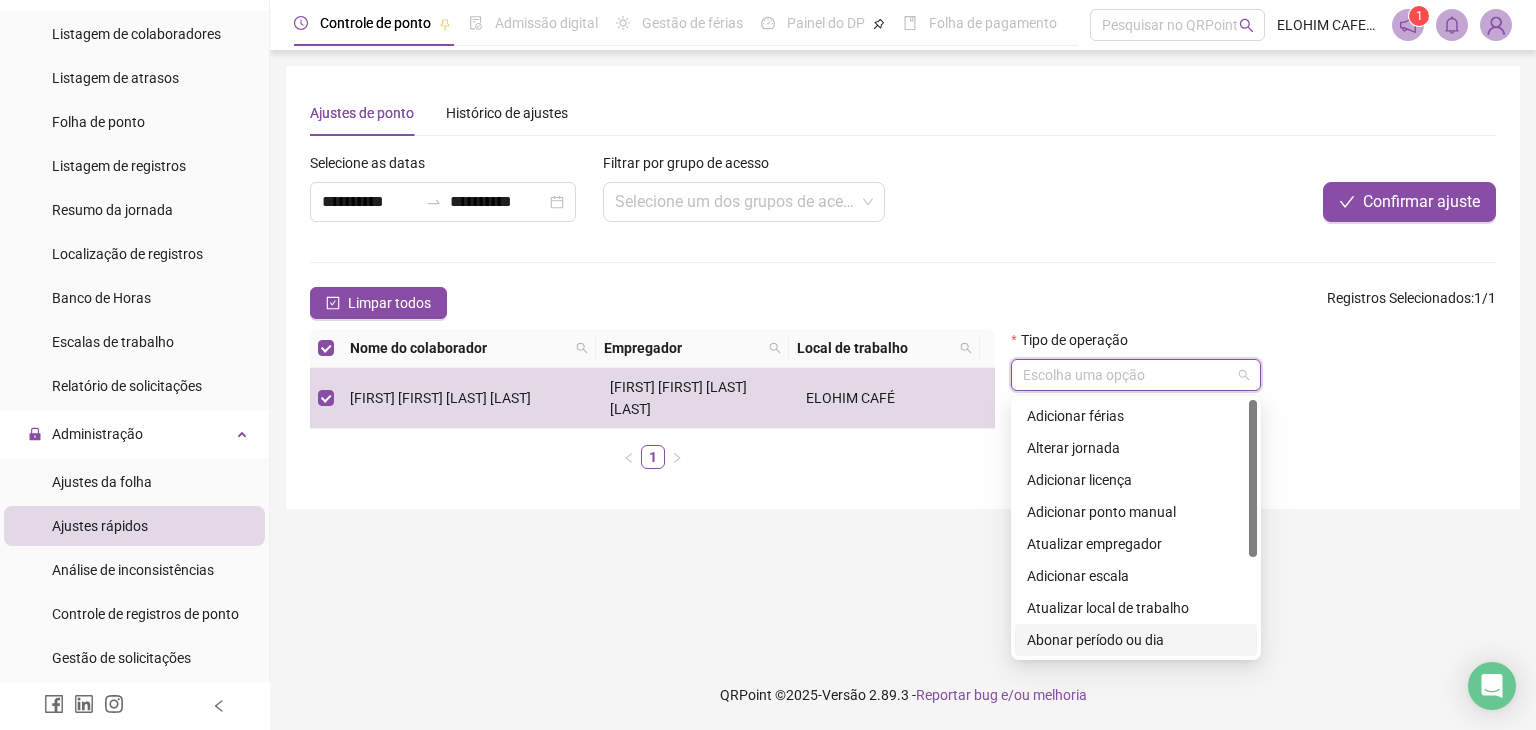 click on "Abonar período ou dia" at bounding box center (1136, 640) 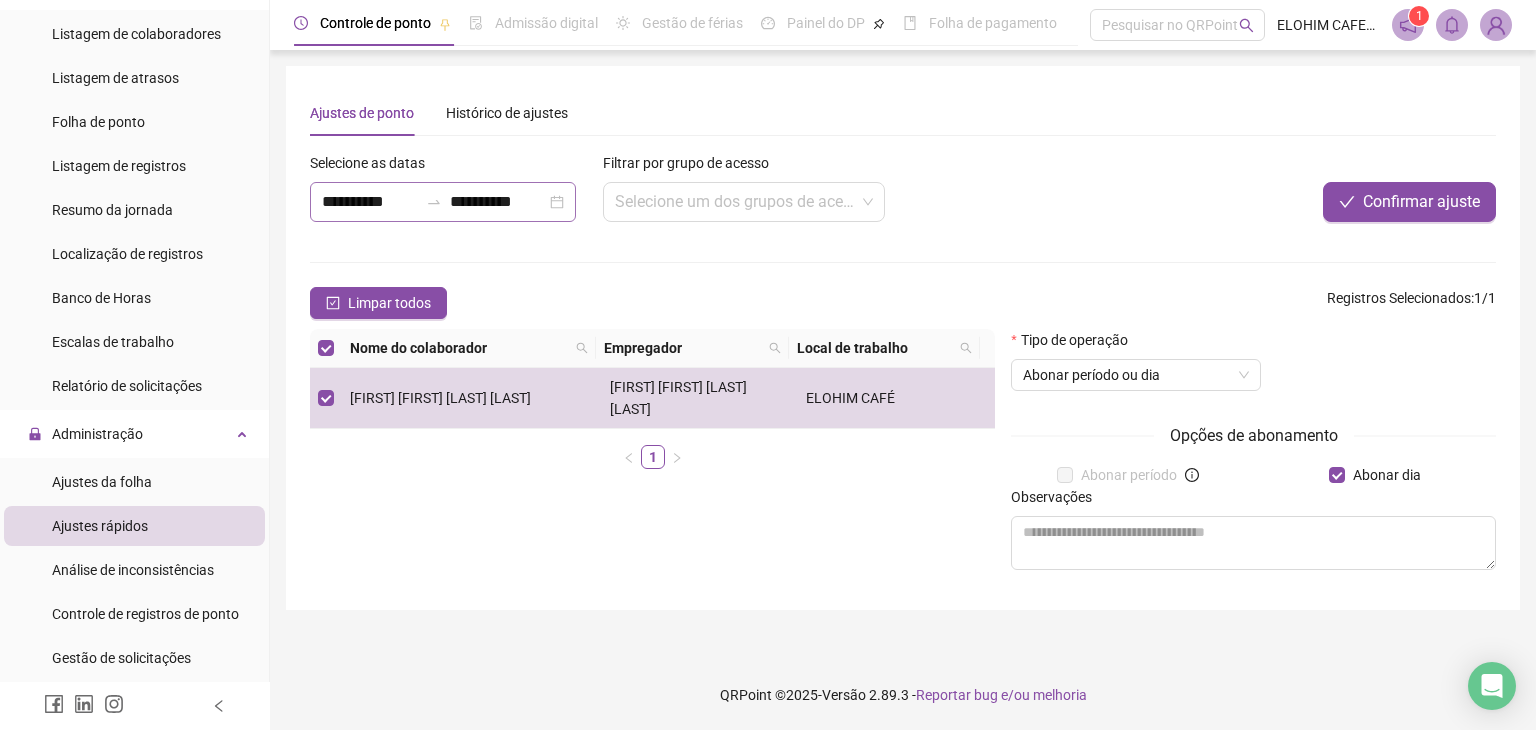 click on "**********" at bounding box center [443, 202] 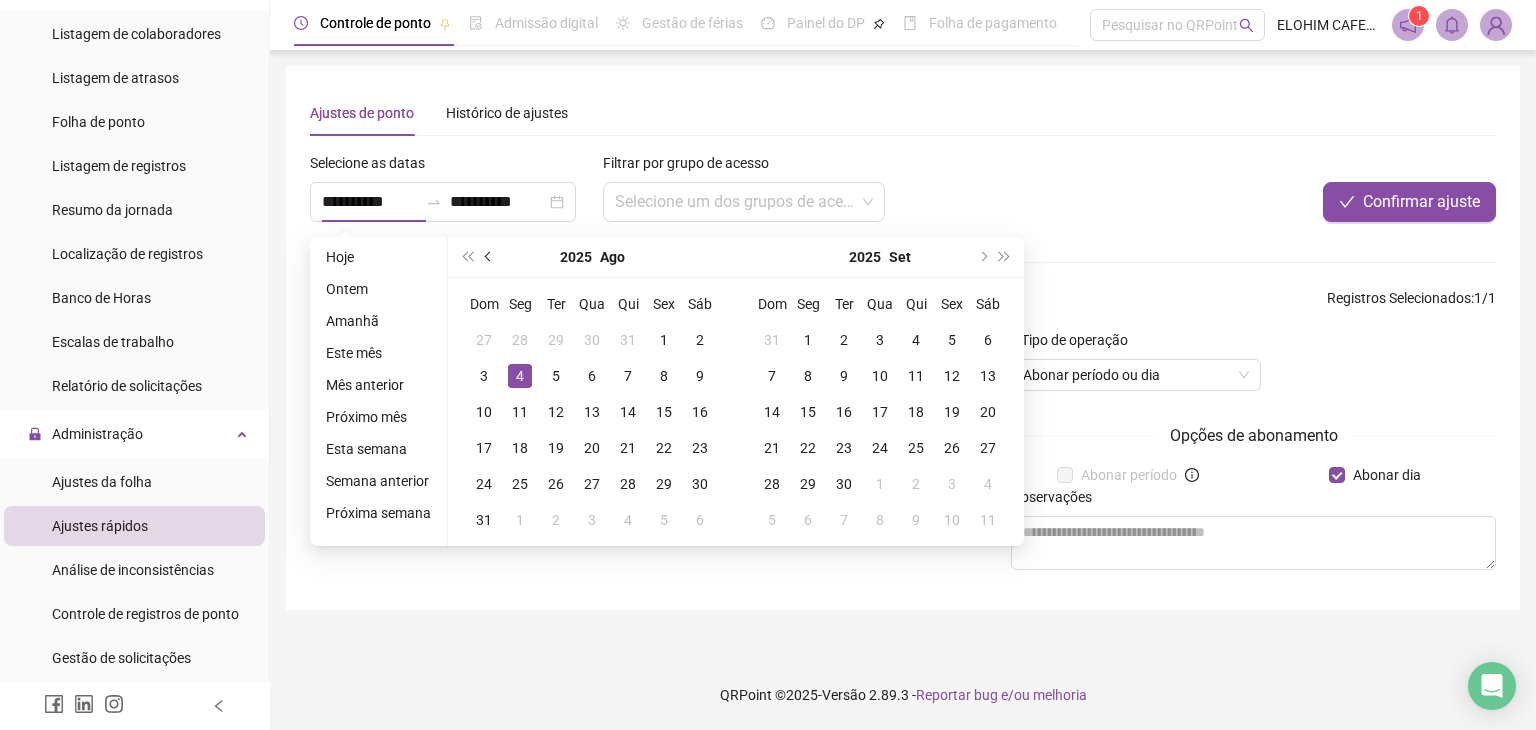 click at bounding box center (490, 257) 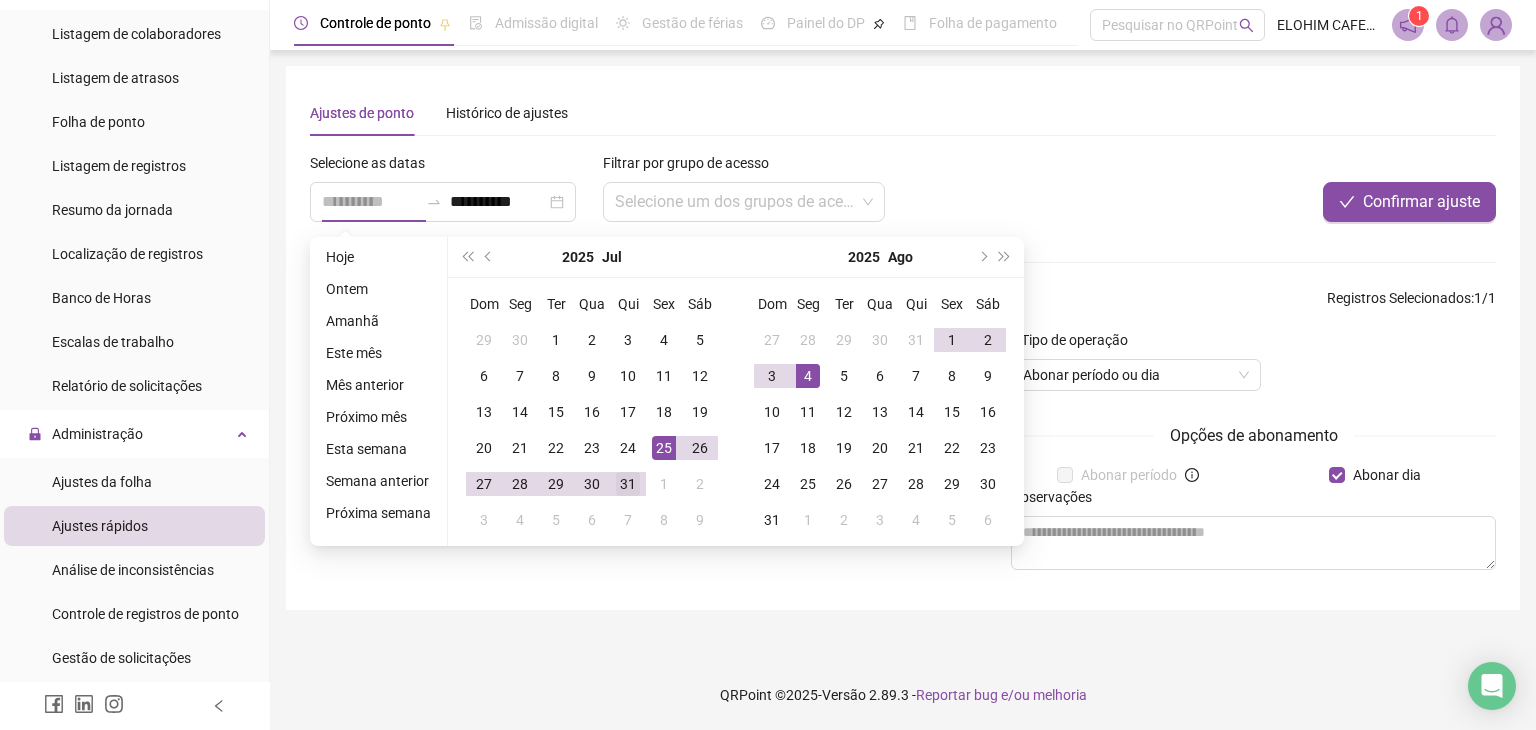 type on "**********" 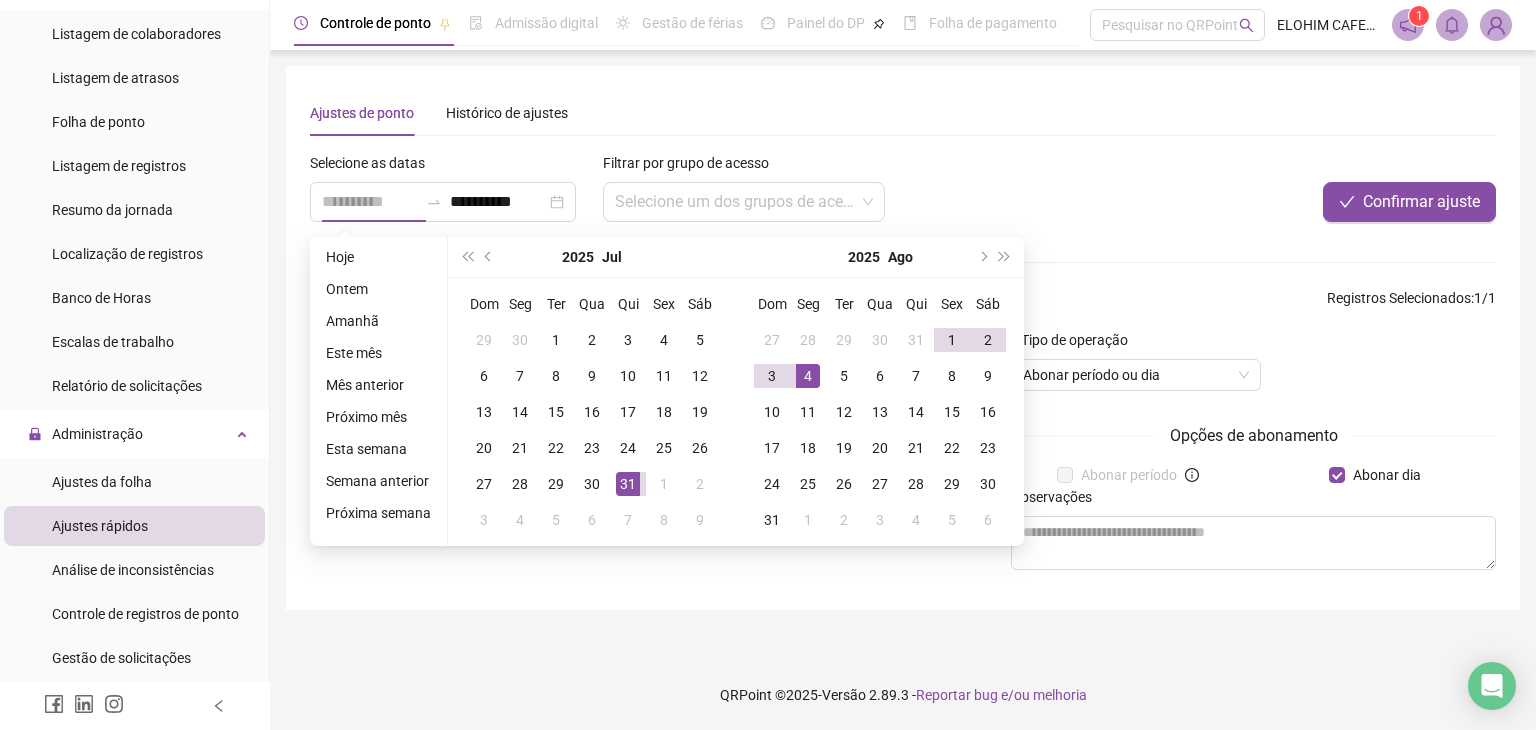 click on "31" at bounding box center (628, 484) 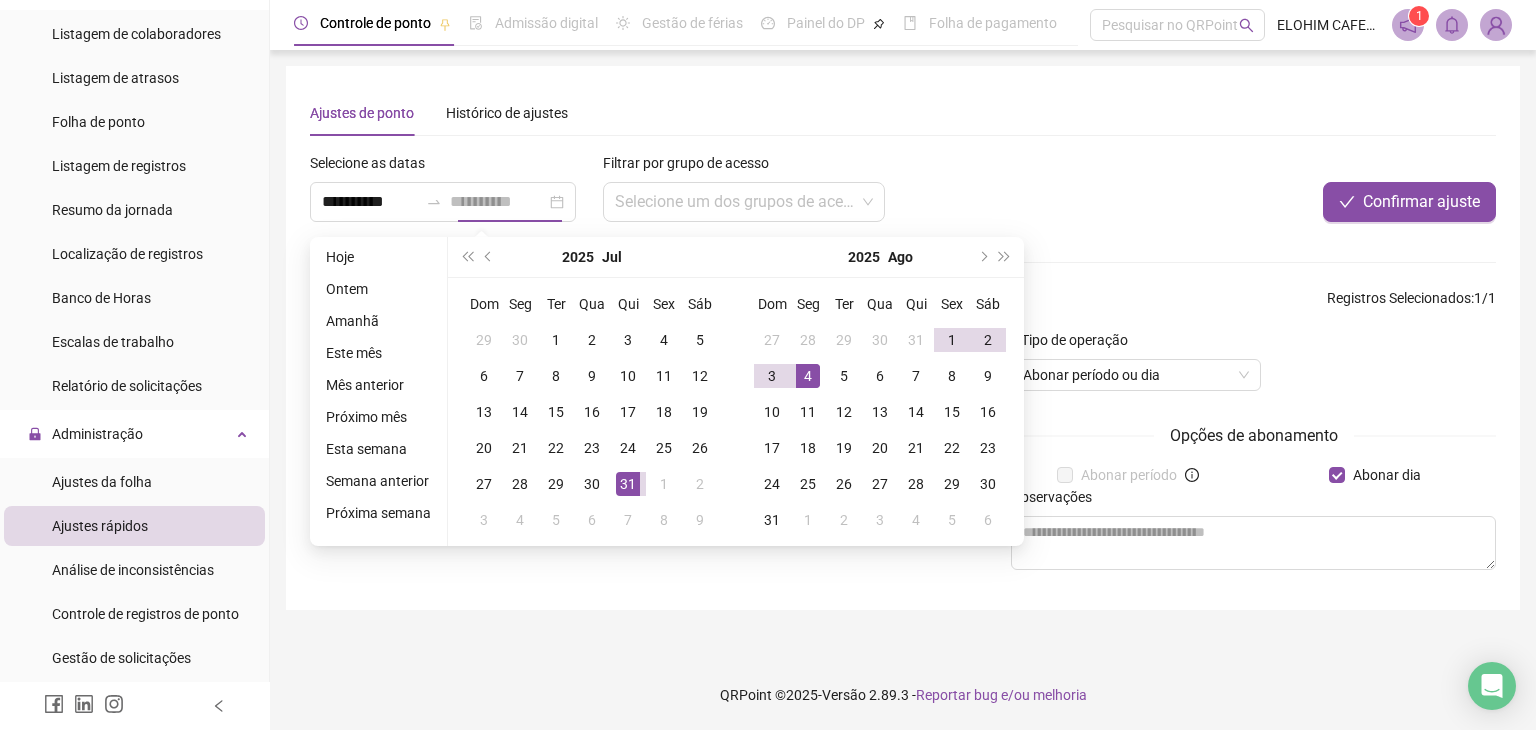 click on "31" at bounding box center (628, 484) 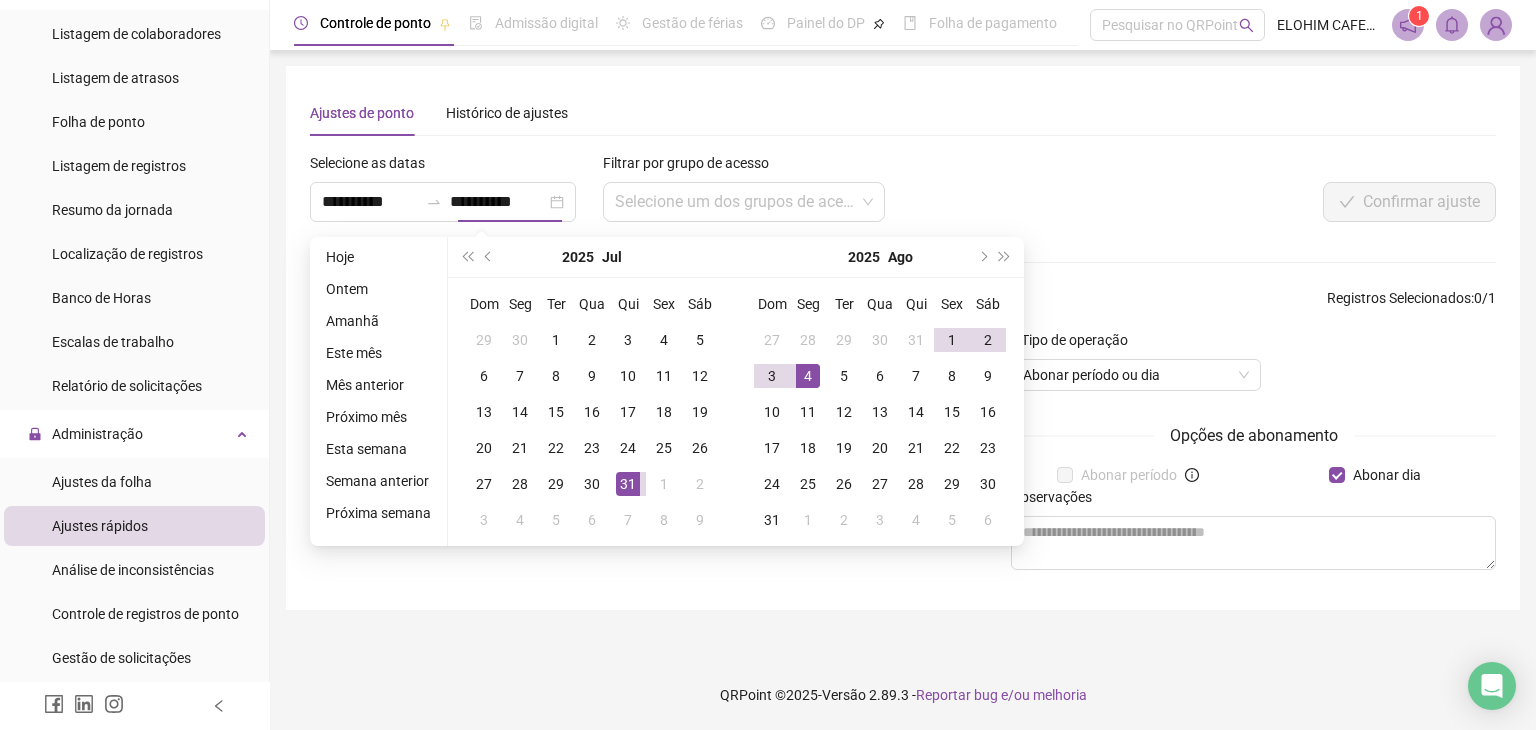 type on "**********" 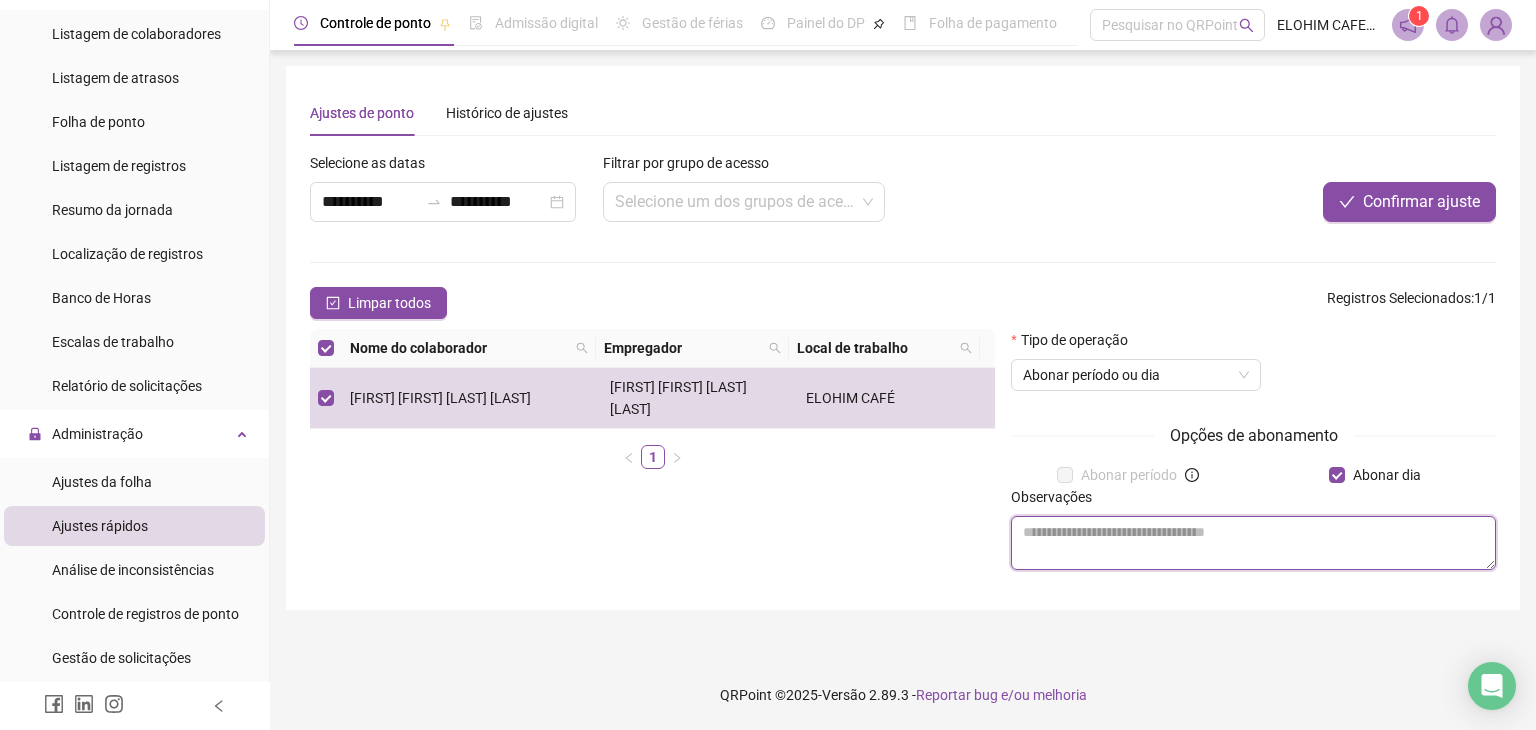 click at bounding box center (1253, 543) 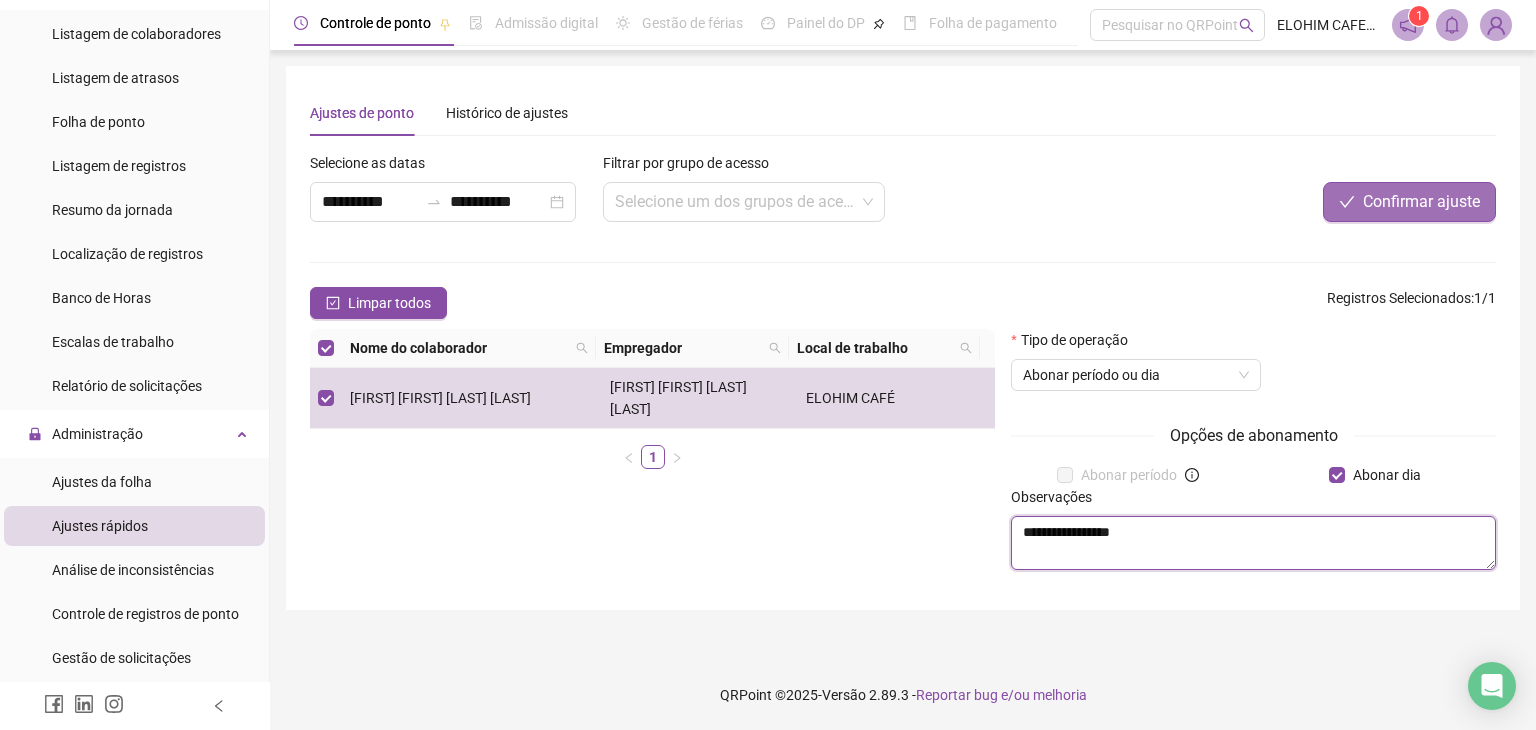 type on "**********" 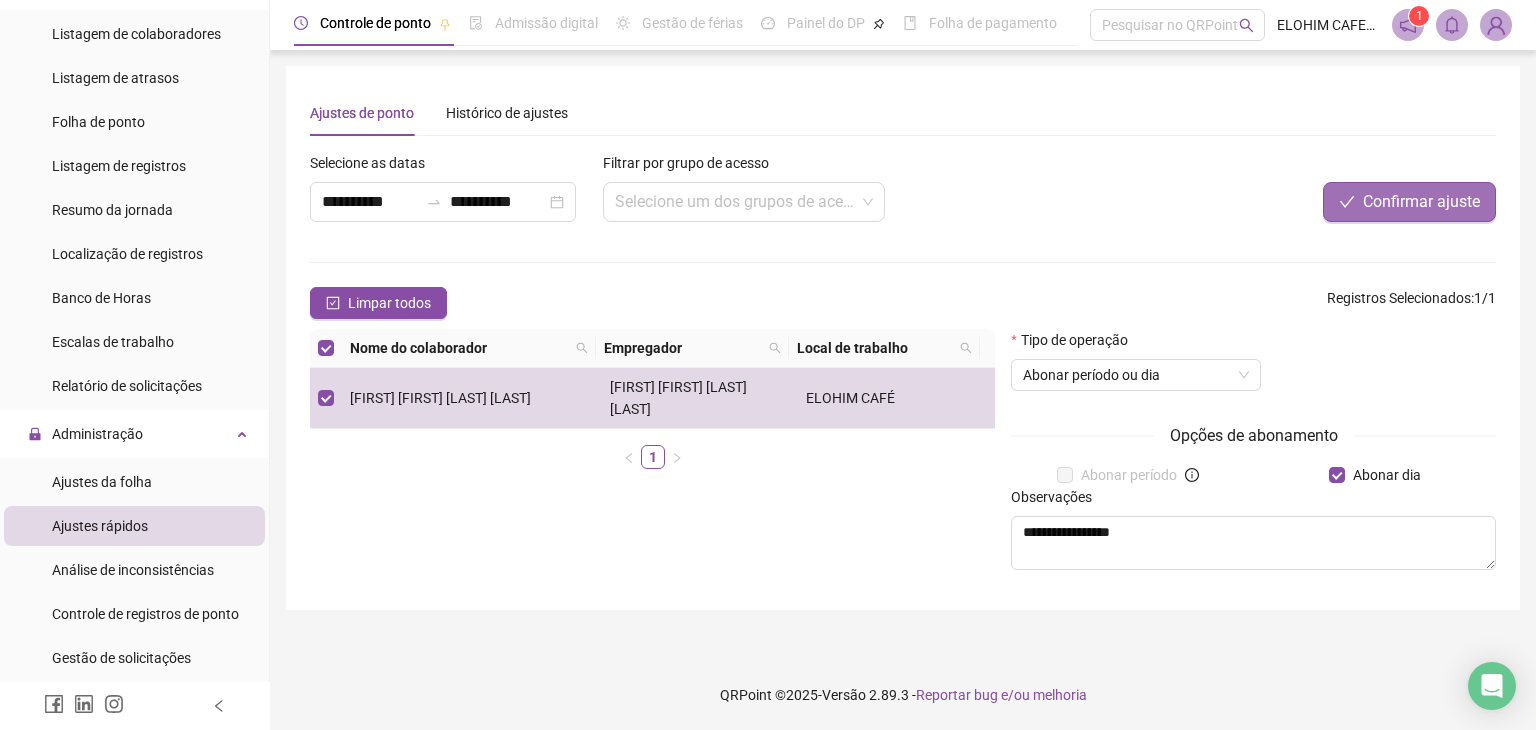click on "Confirmar ajuste" at bounding box center [1421, 202] 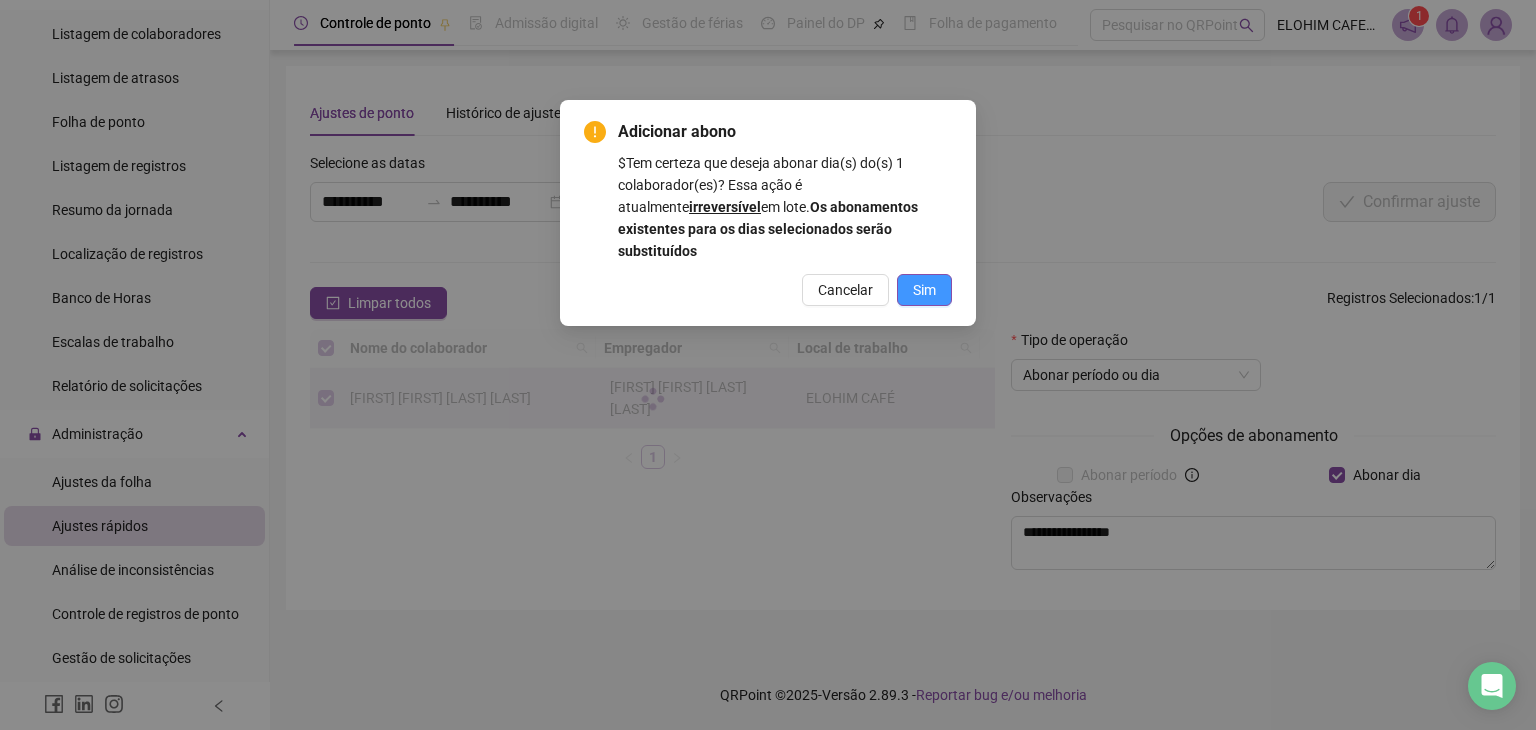 click on "Sim" at bounding box center [924, 290] 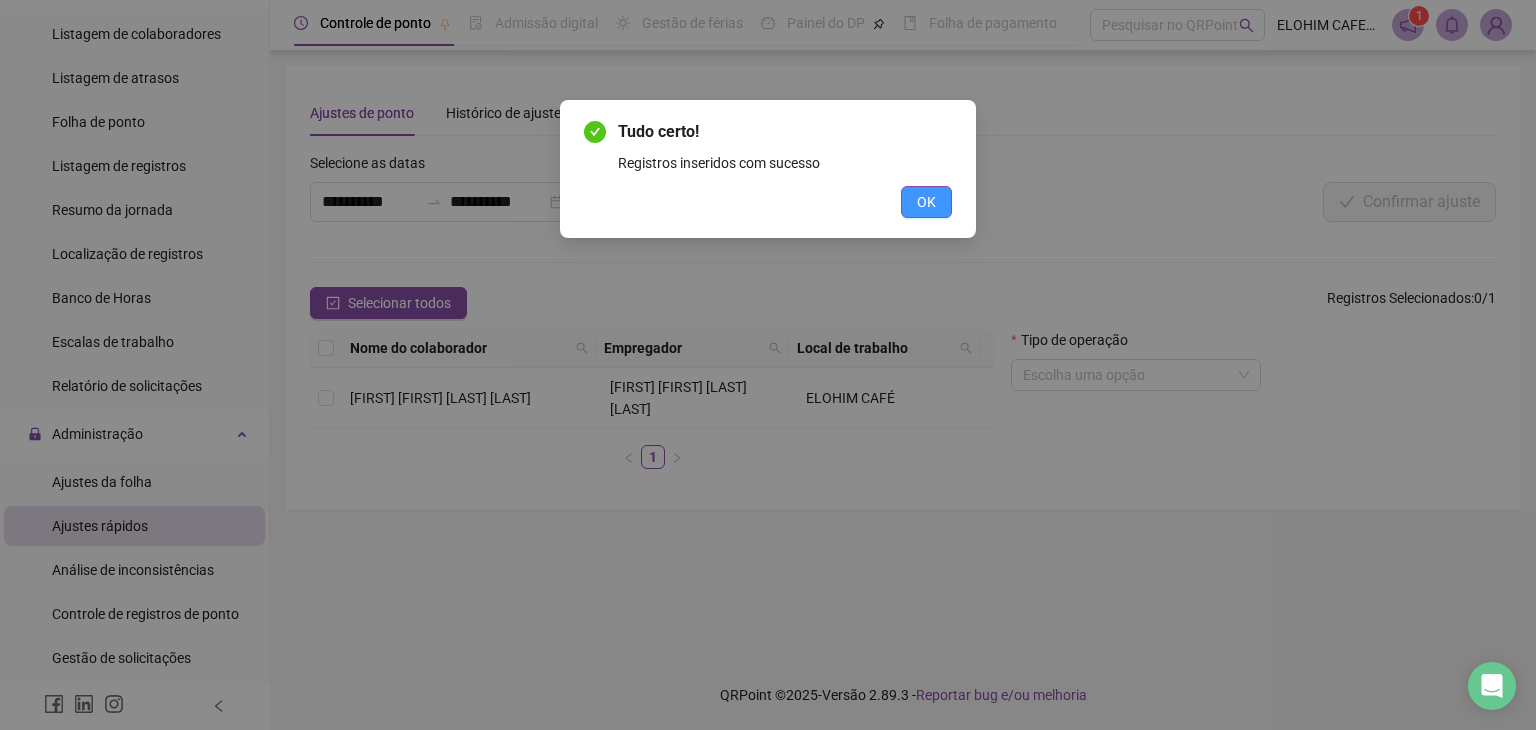 click on "OK" at bounding box center (926, 202) 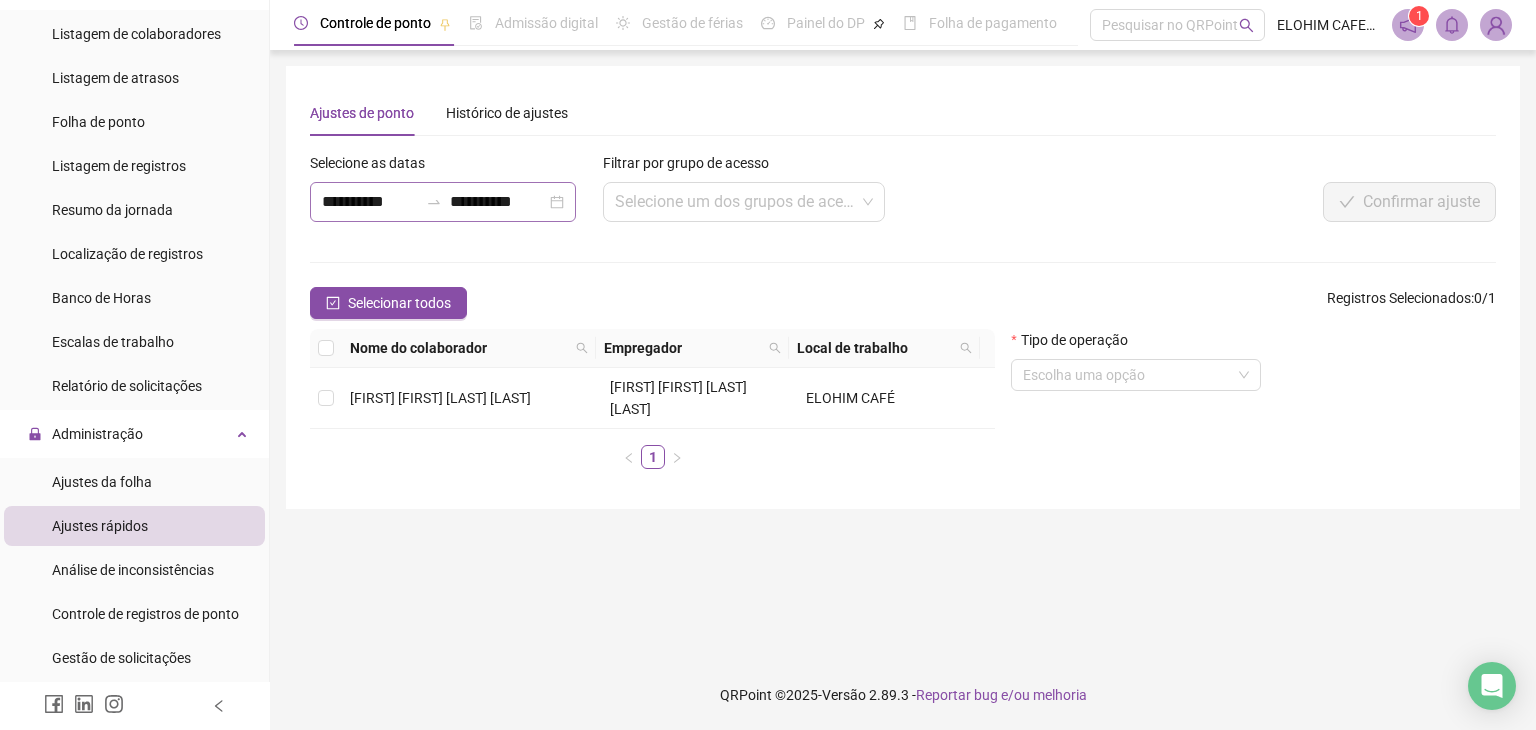 click on "**********" at bounding box center (443, 202) 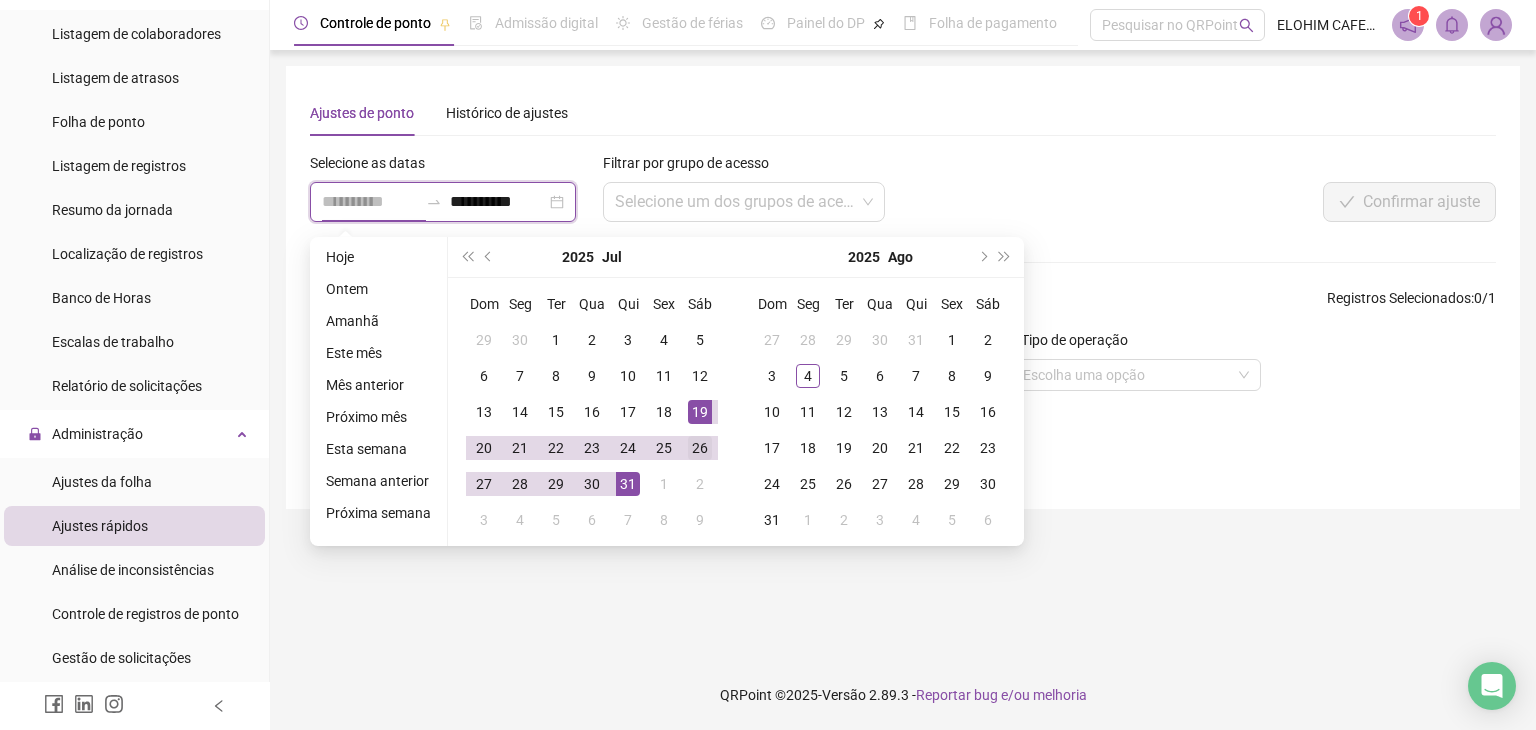 type on "**********" 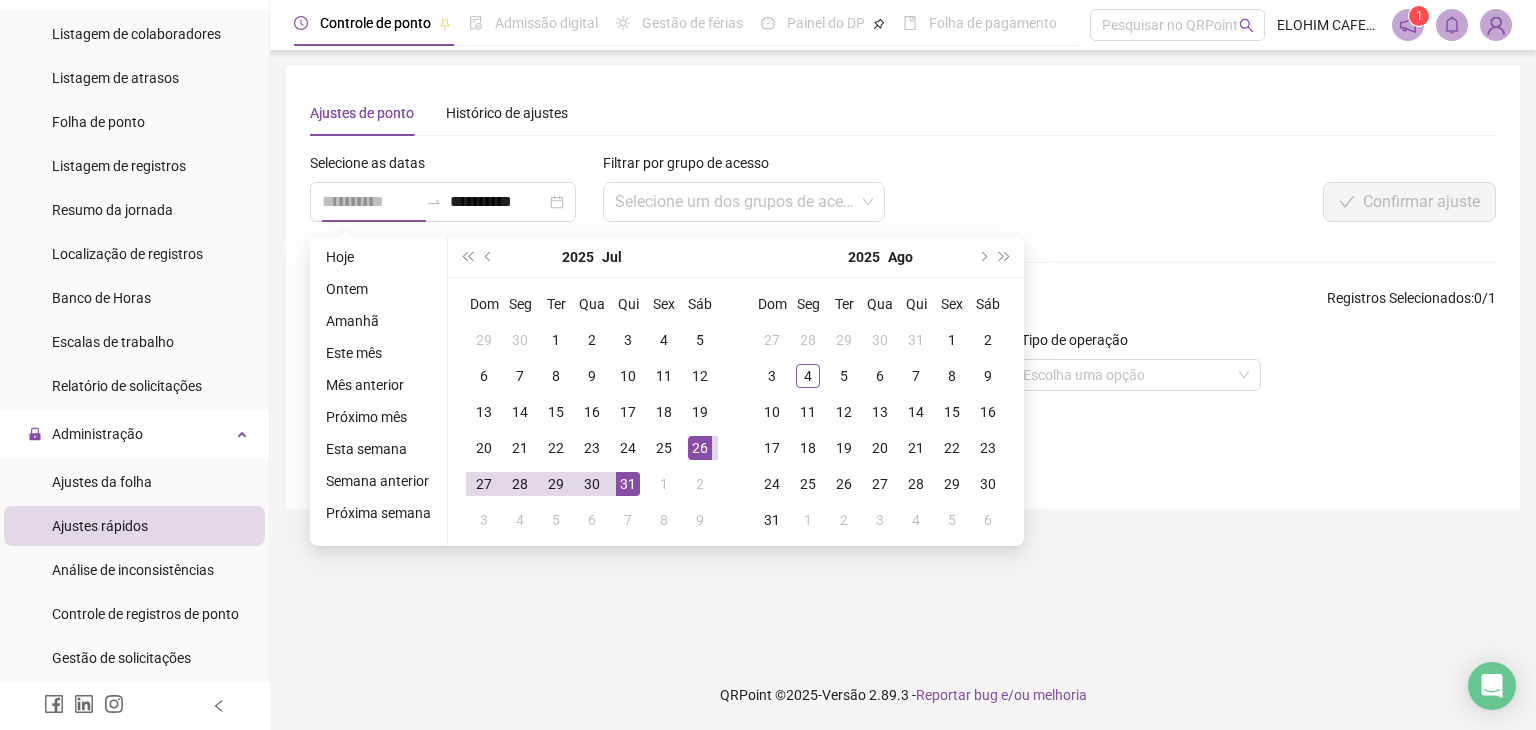 click on "26" at bounding box center (700, 448) 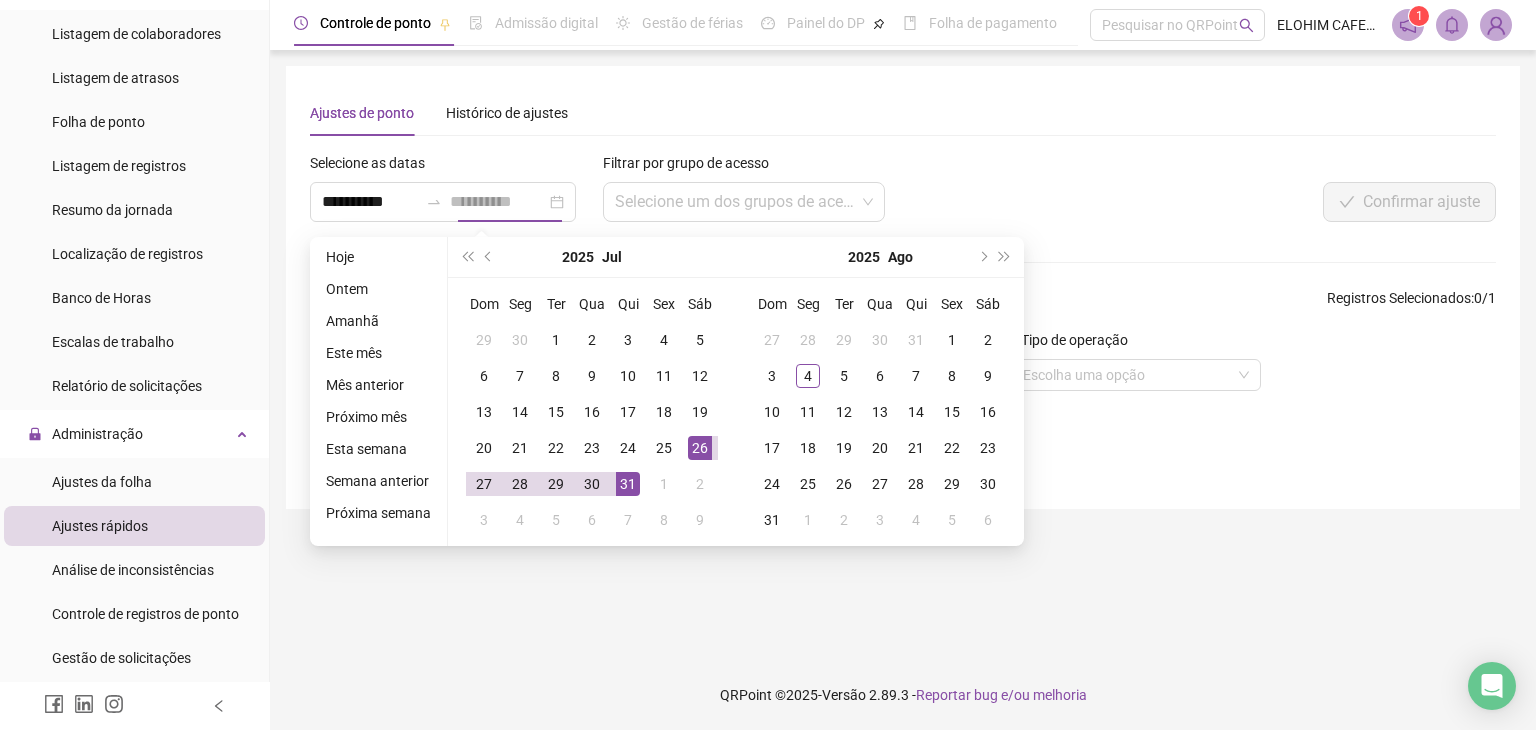 click on "26" at bounding box center [700, 448] 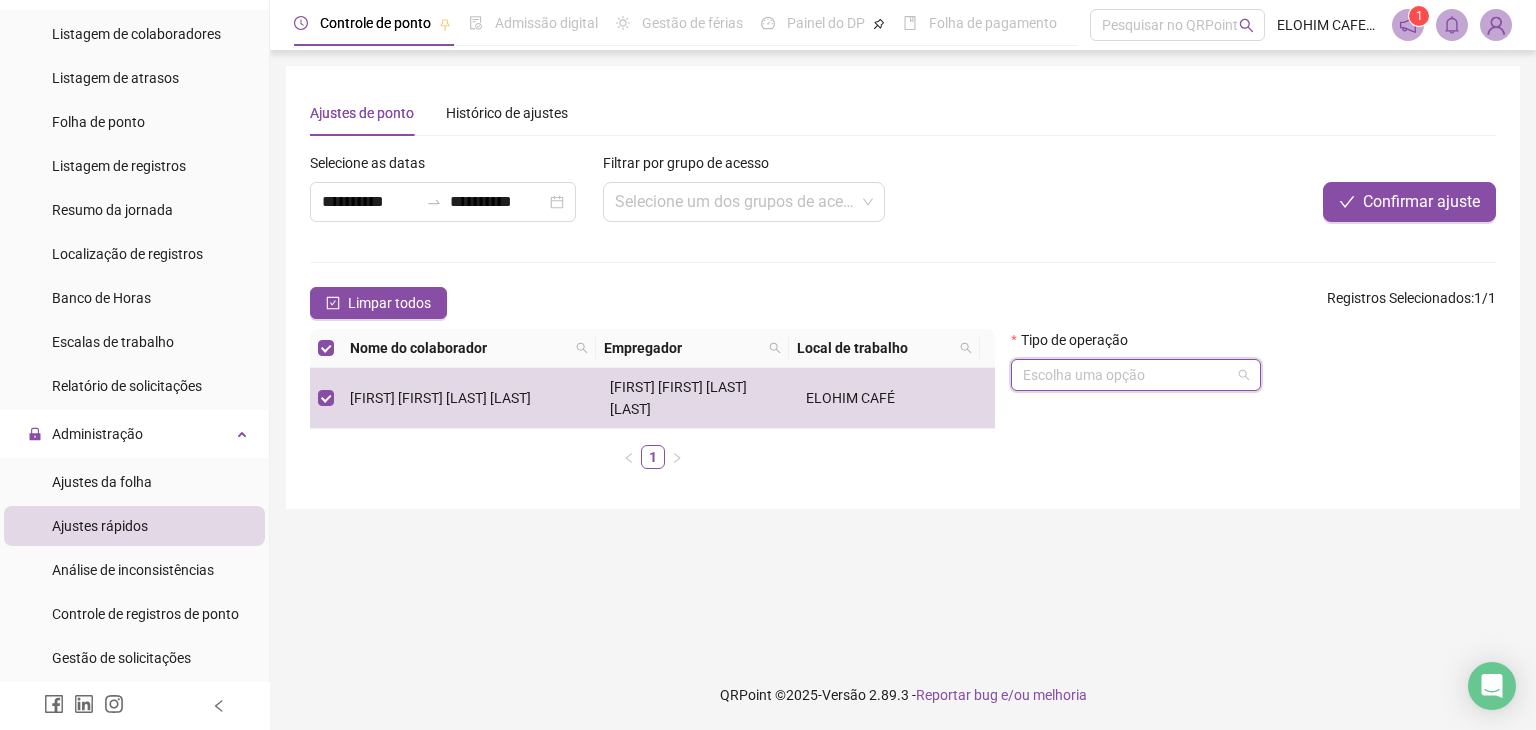 click at bounding box center (1127, 375) 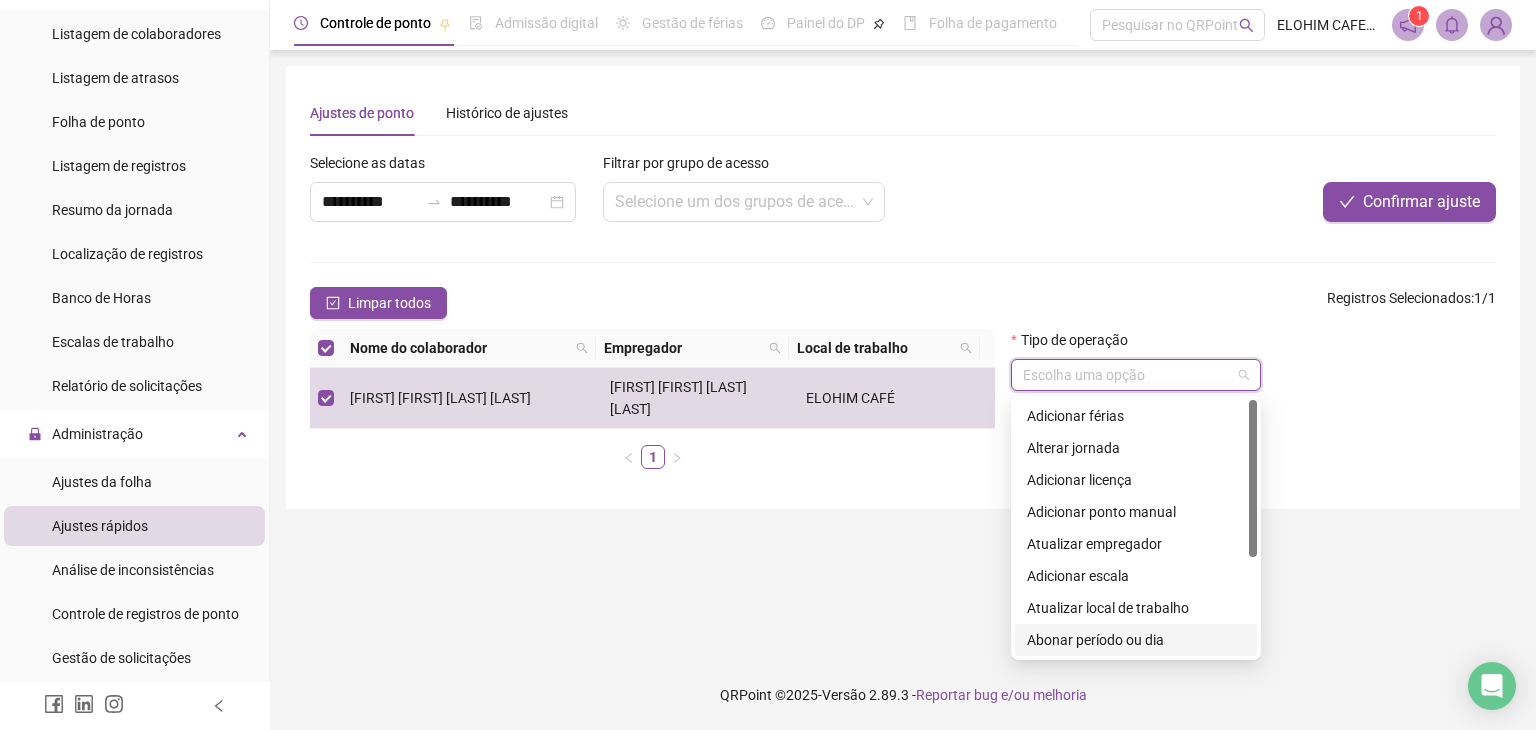 click on "Abonar período ou dia" at bounding box center [1136, 640] 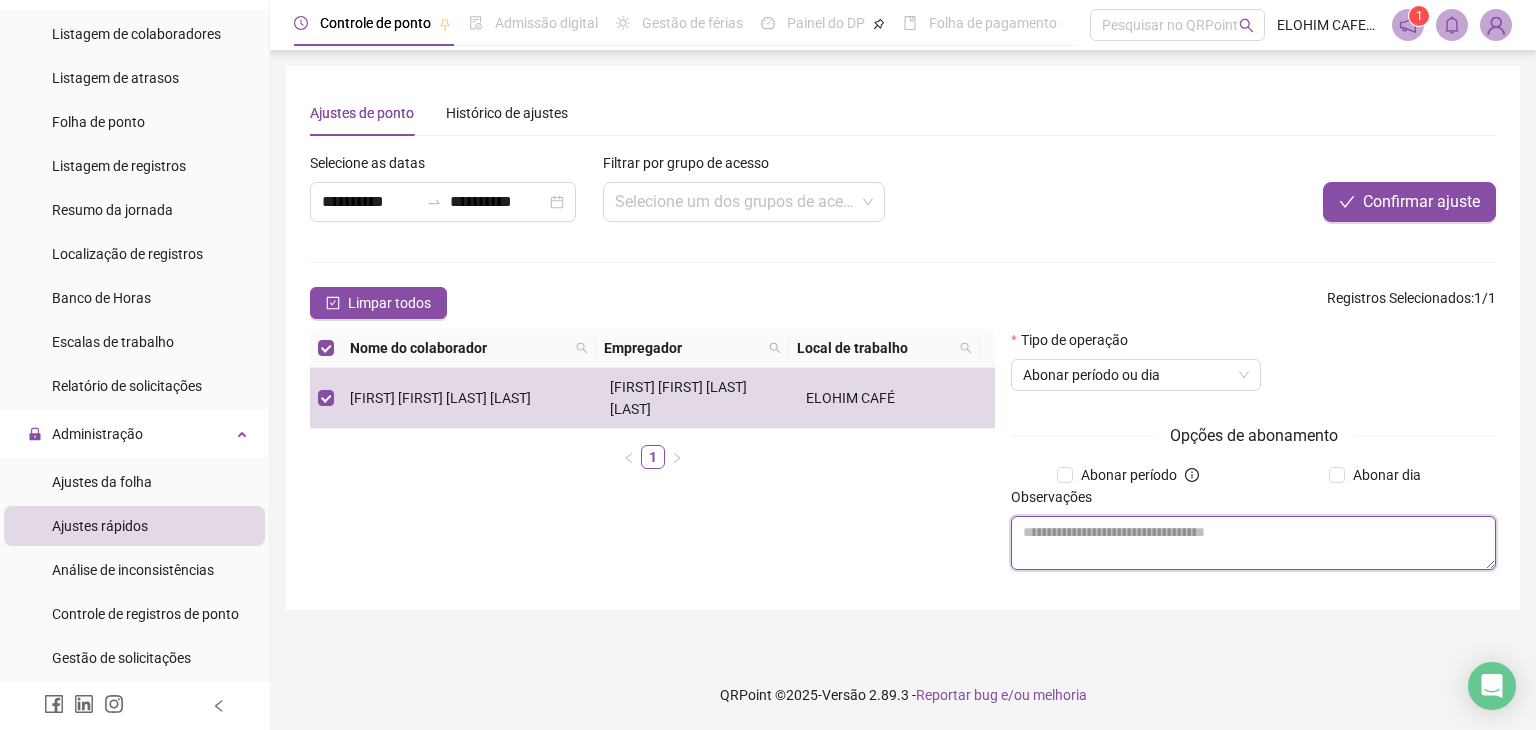 click at bounding box center [1253, 543] 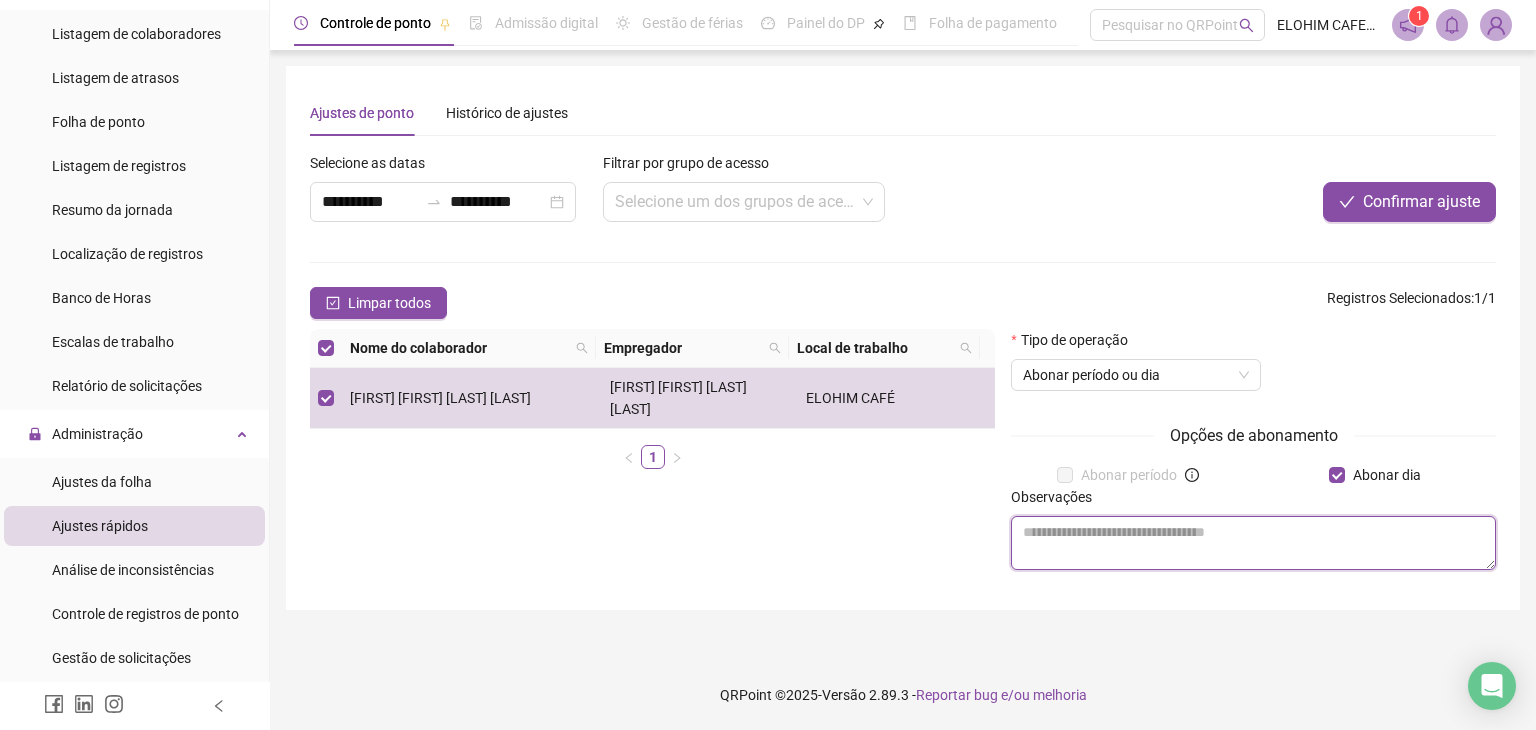 click at bounding box center [1253, 543] 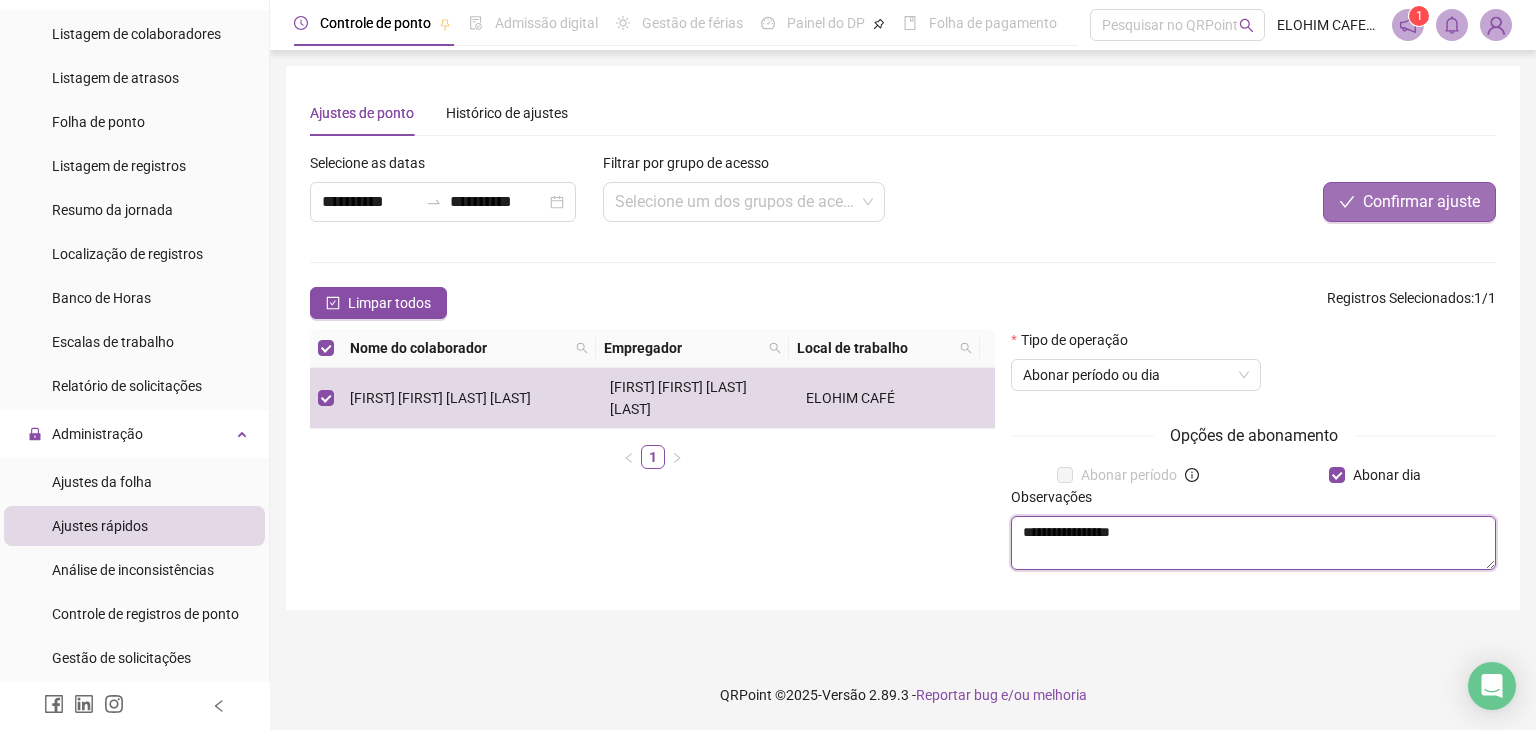 type on "**********" 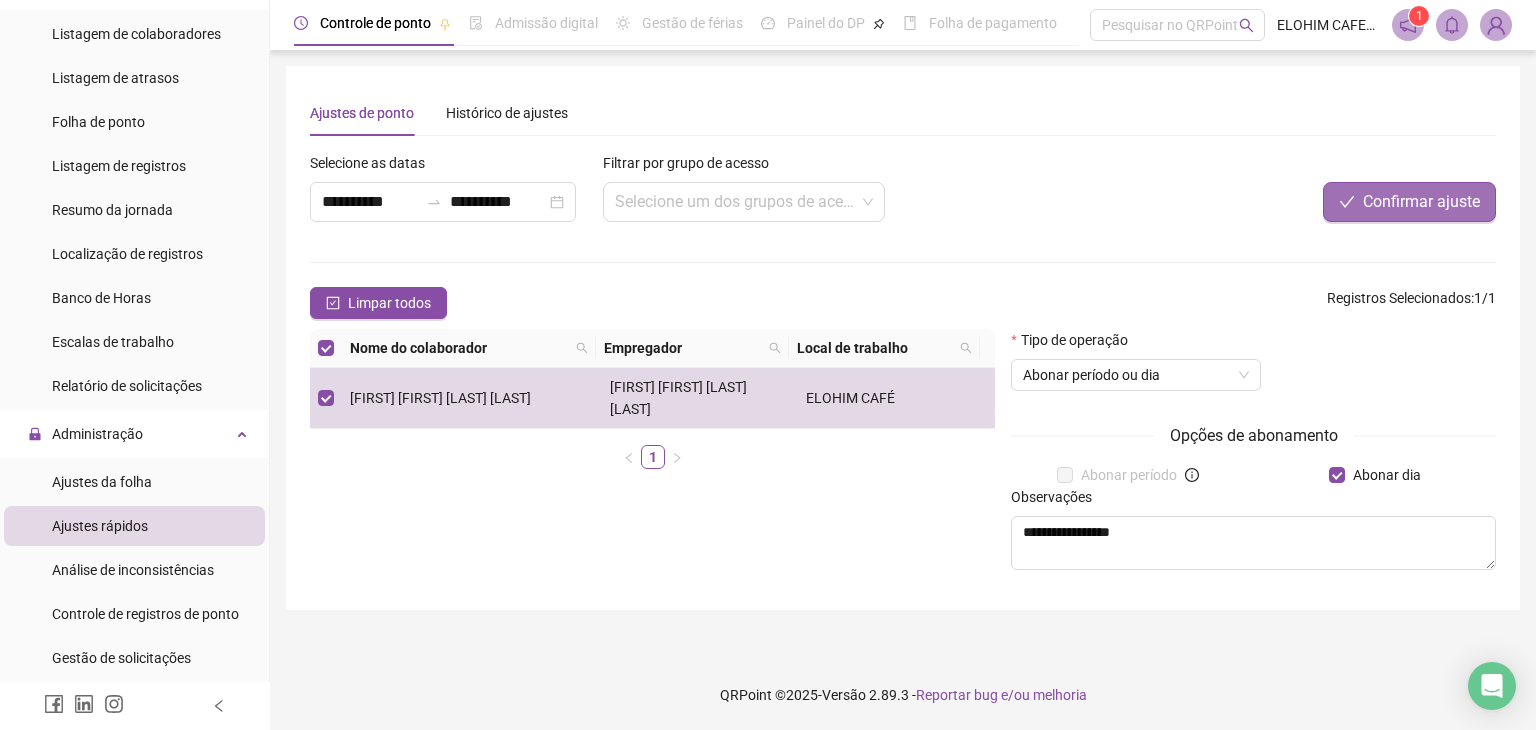 click on "Confirmar ajuste" at bounding box center (1409, 202) 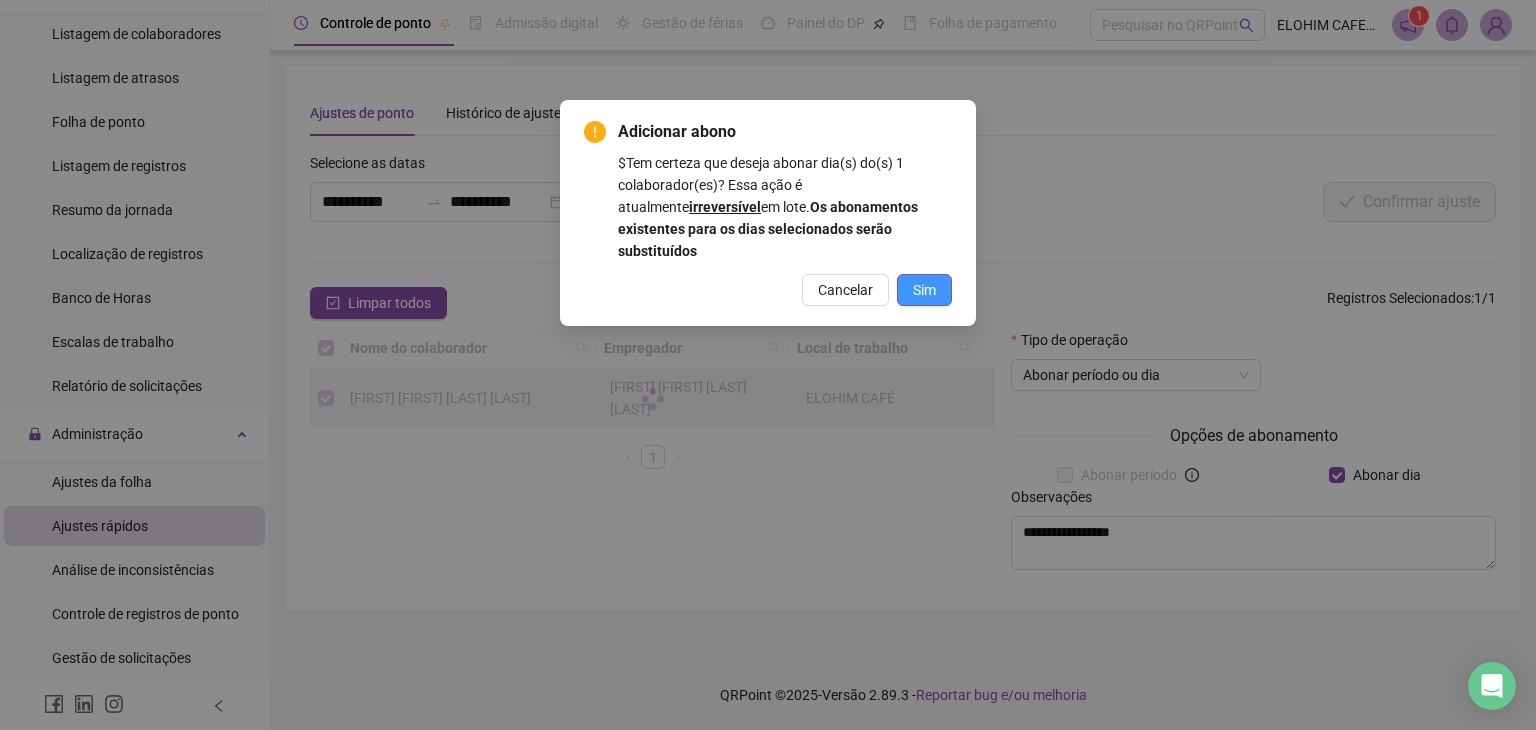 click on "Sim" at bounding box center [924, 290] 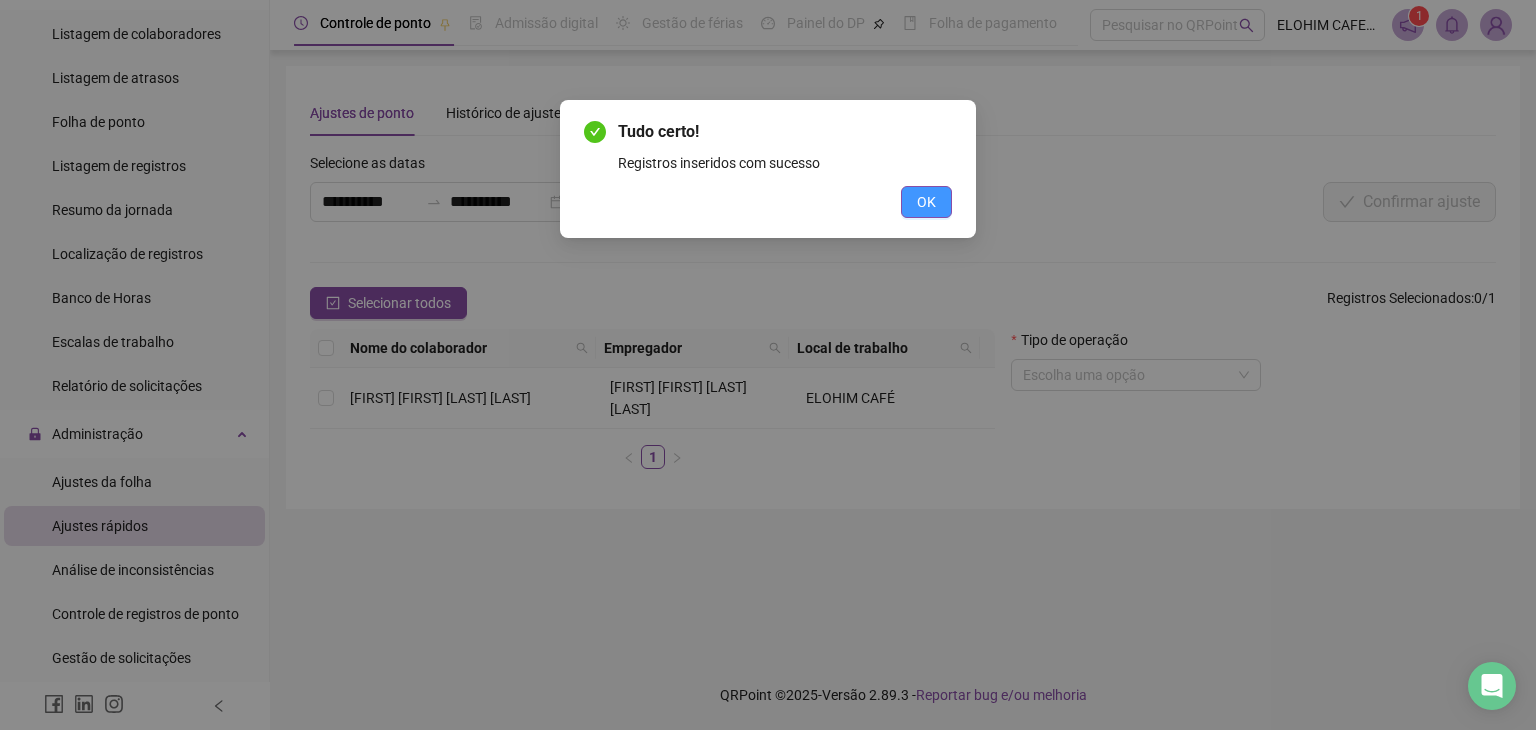 click on "OK" at bounding box center [926, 202] 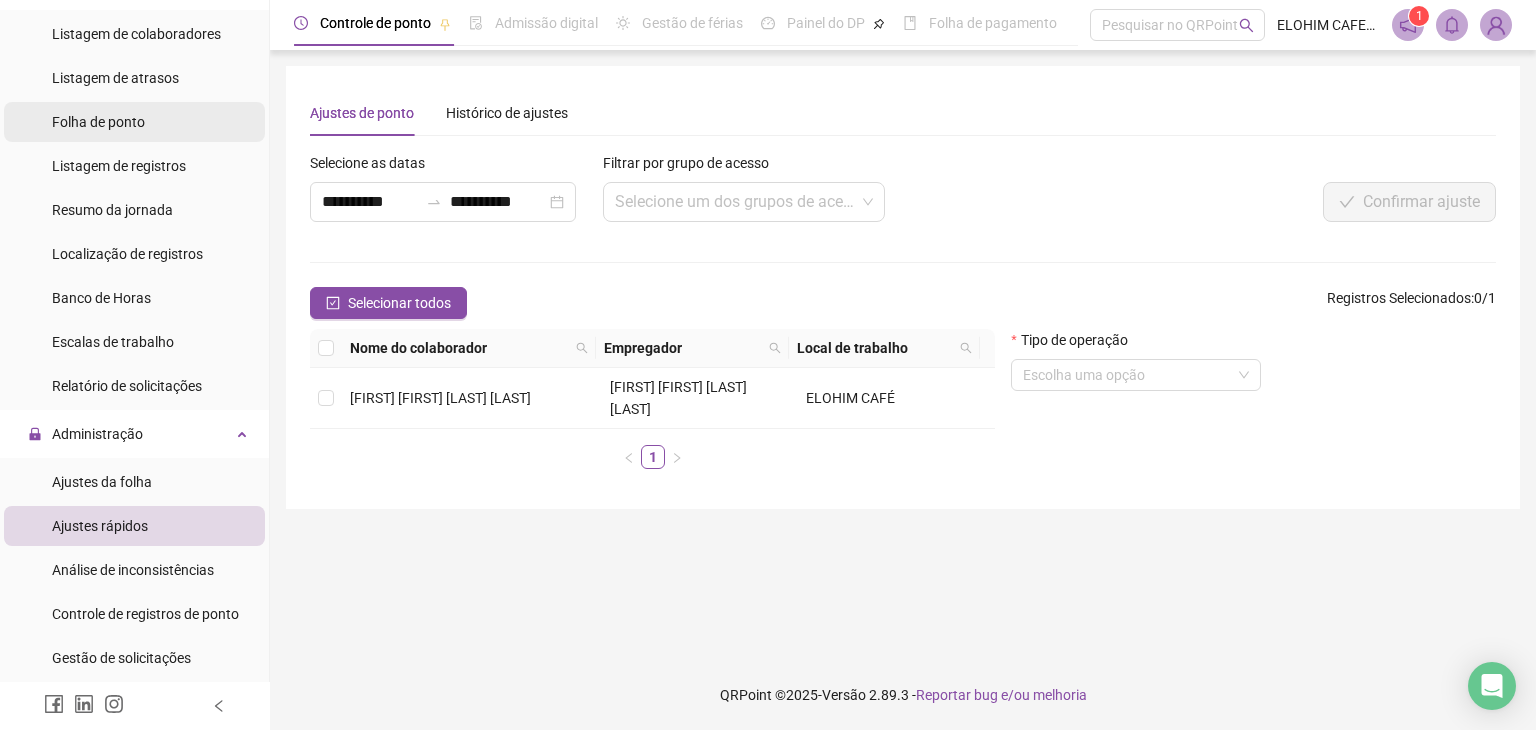click on "Folha de ponto" at bounding box center (134, 122) 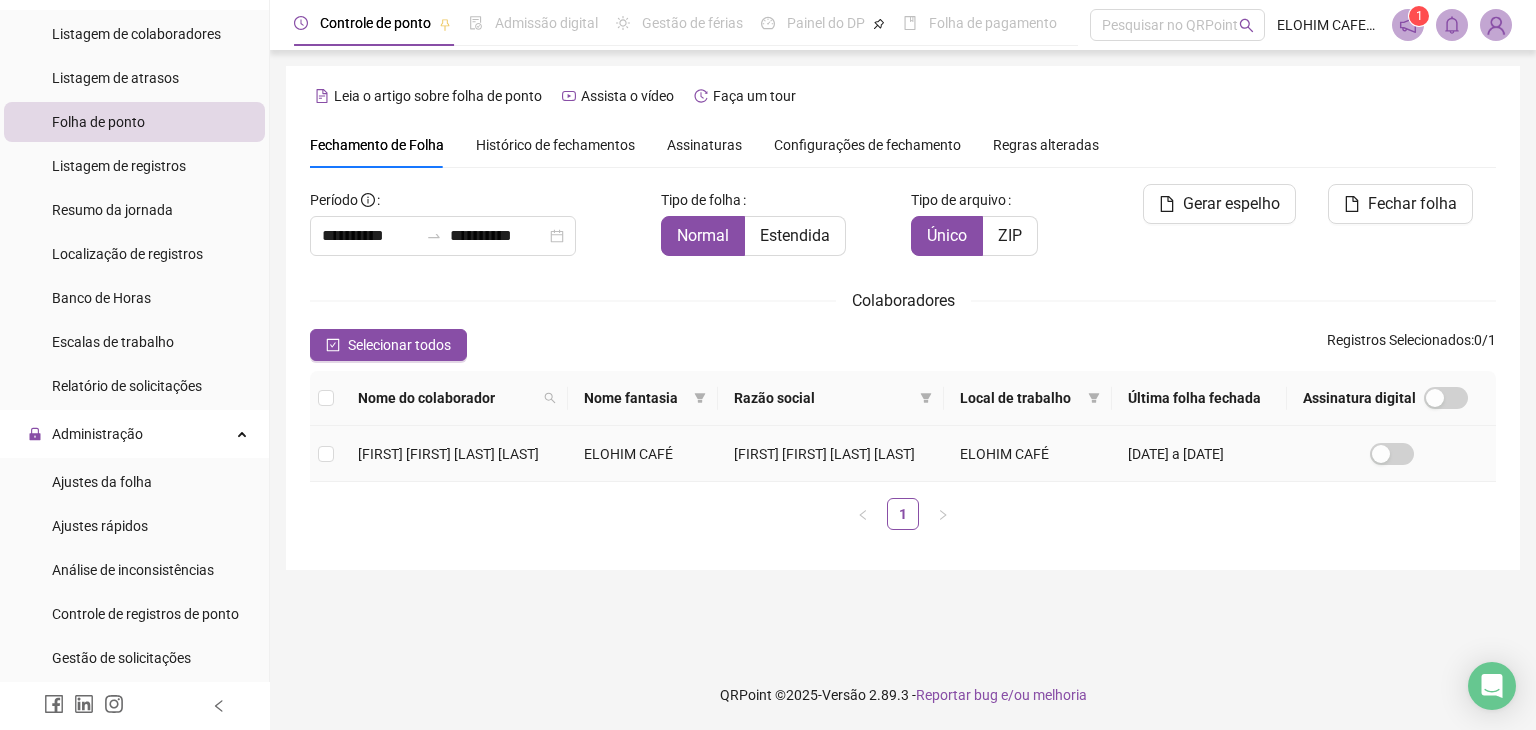 click at bounding box center [326, 454] 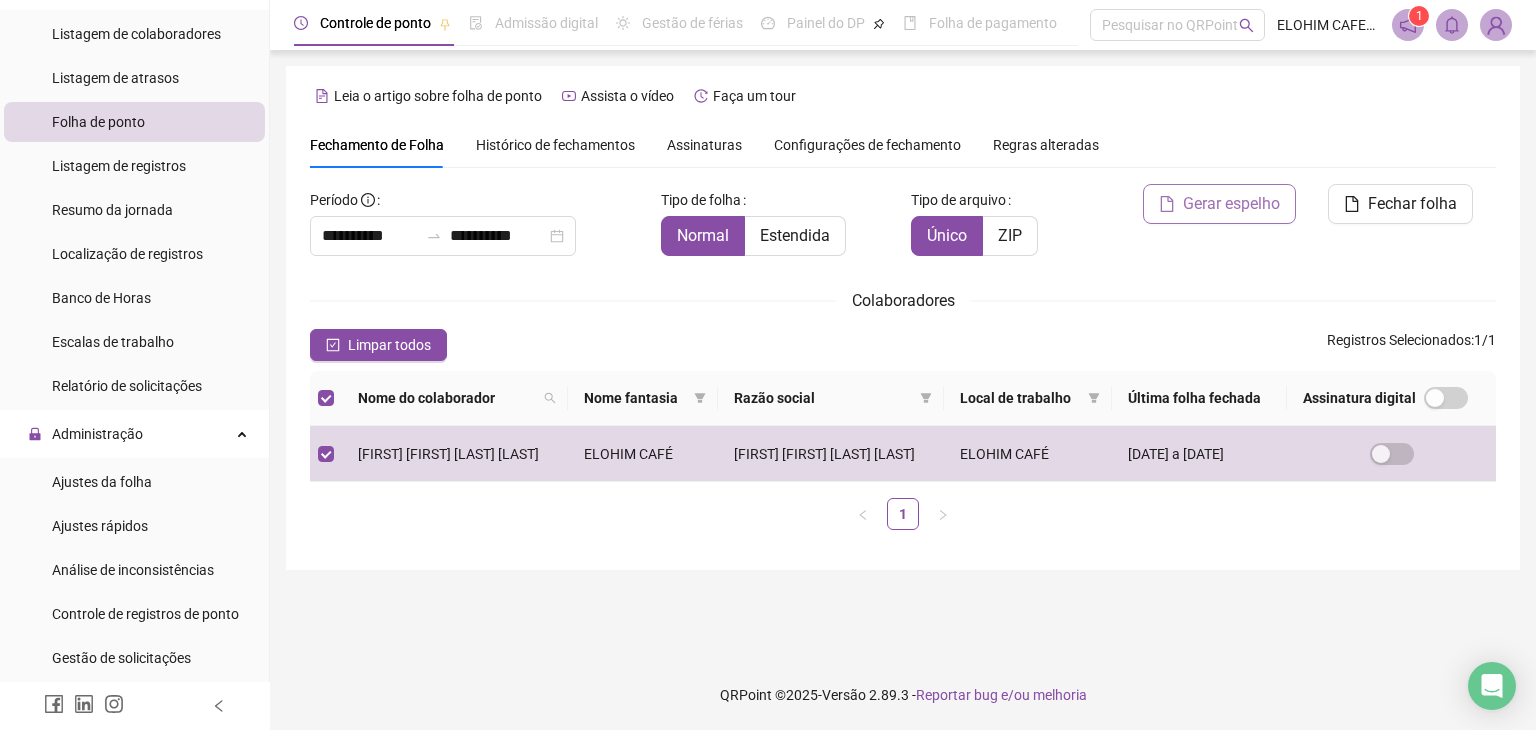 click on "Gerar espelho" at bounding box center [1231, 204] 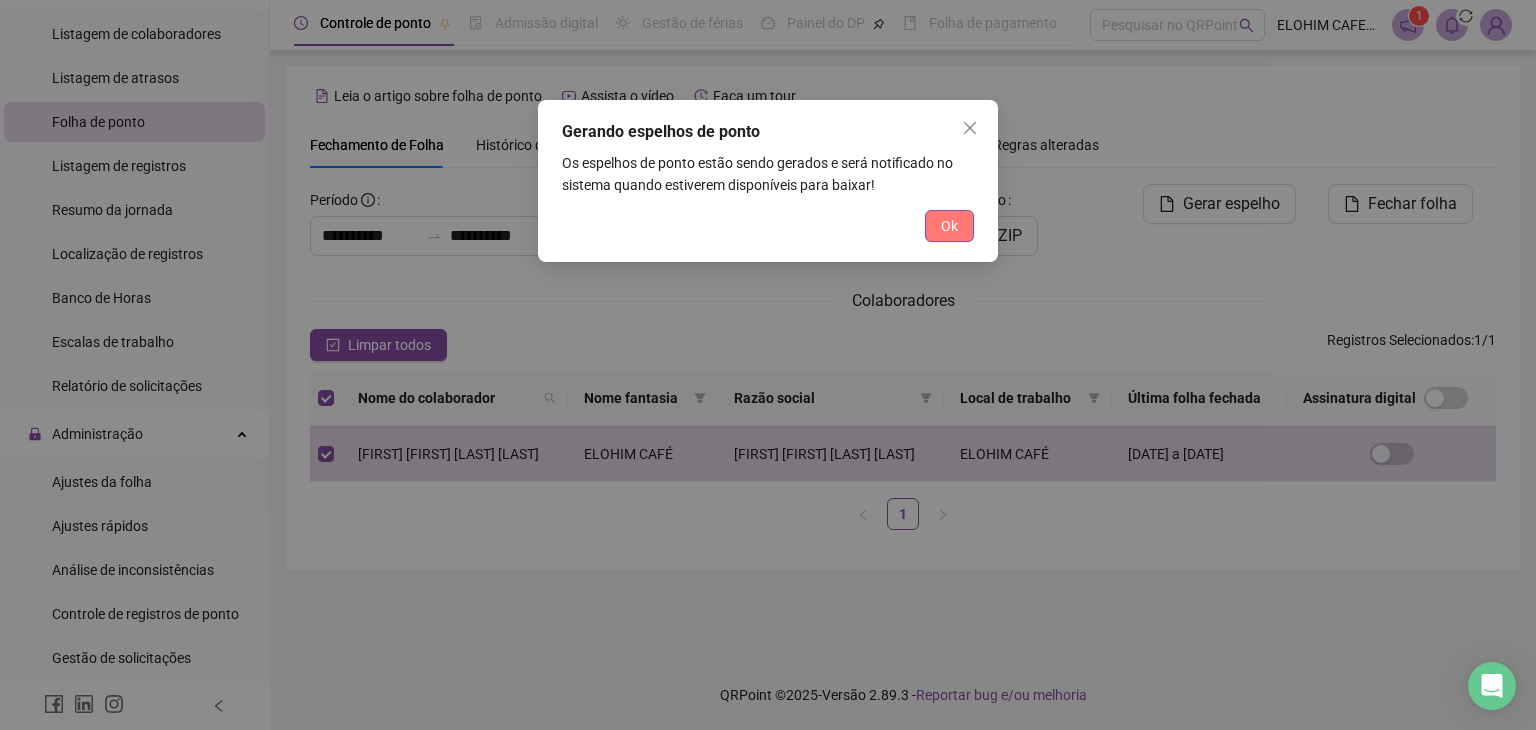 click on "Ok" at bounding box center [949, 226] 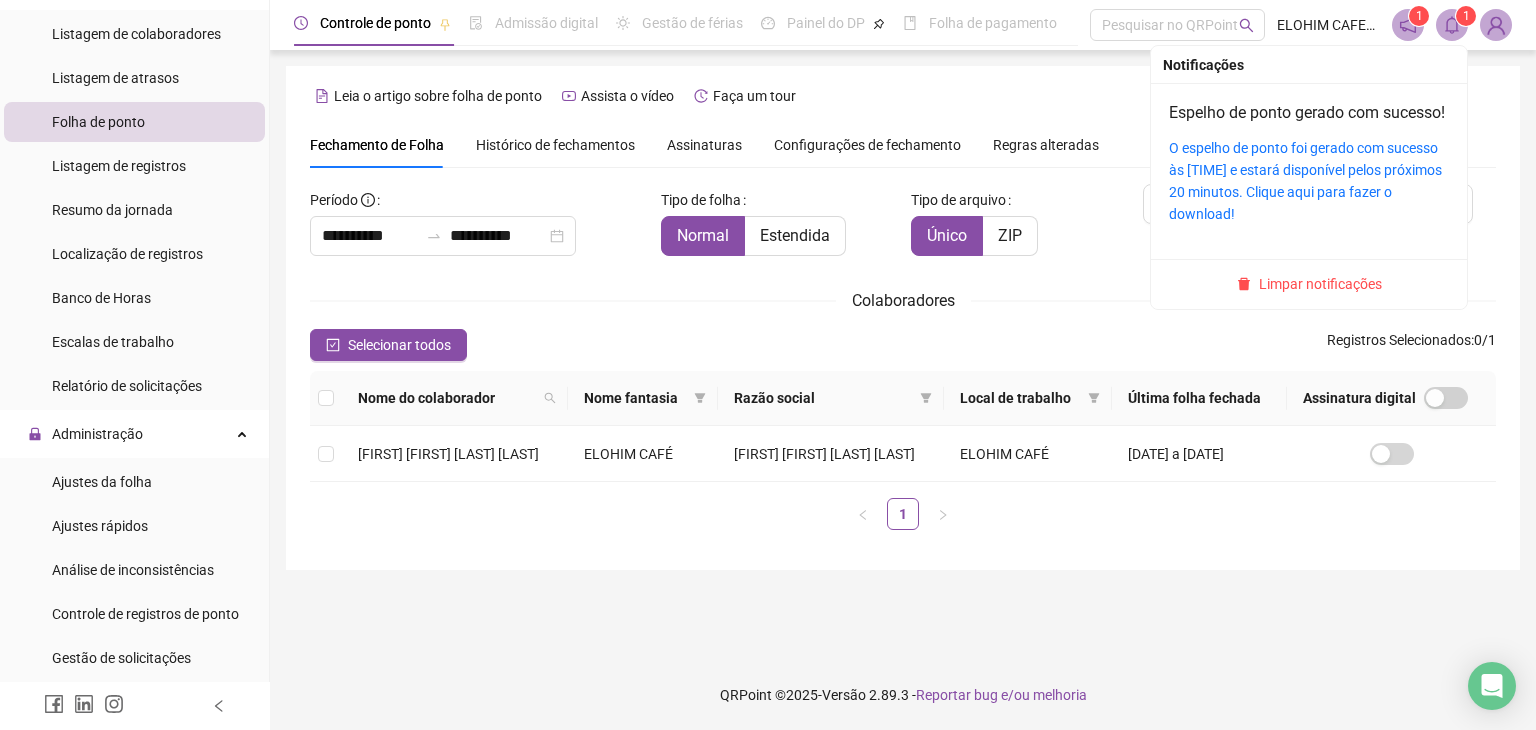 click 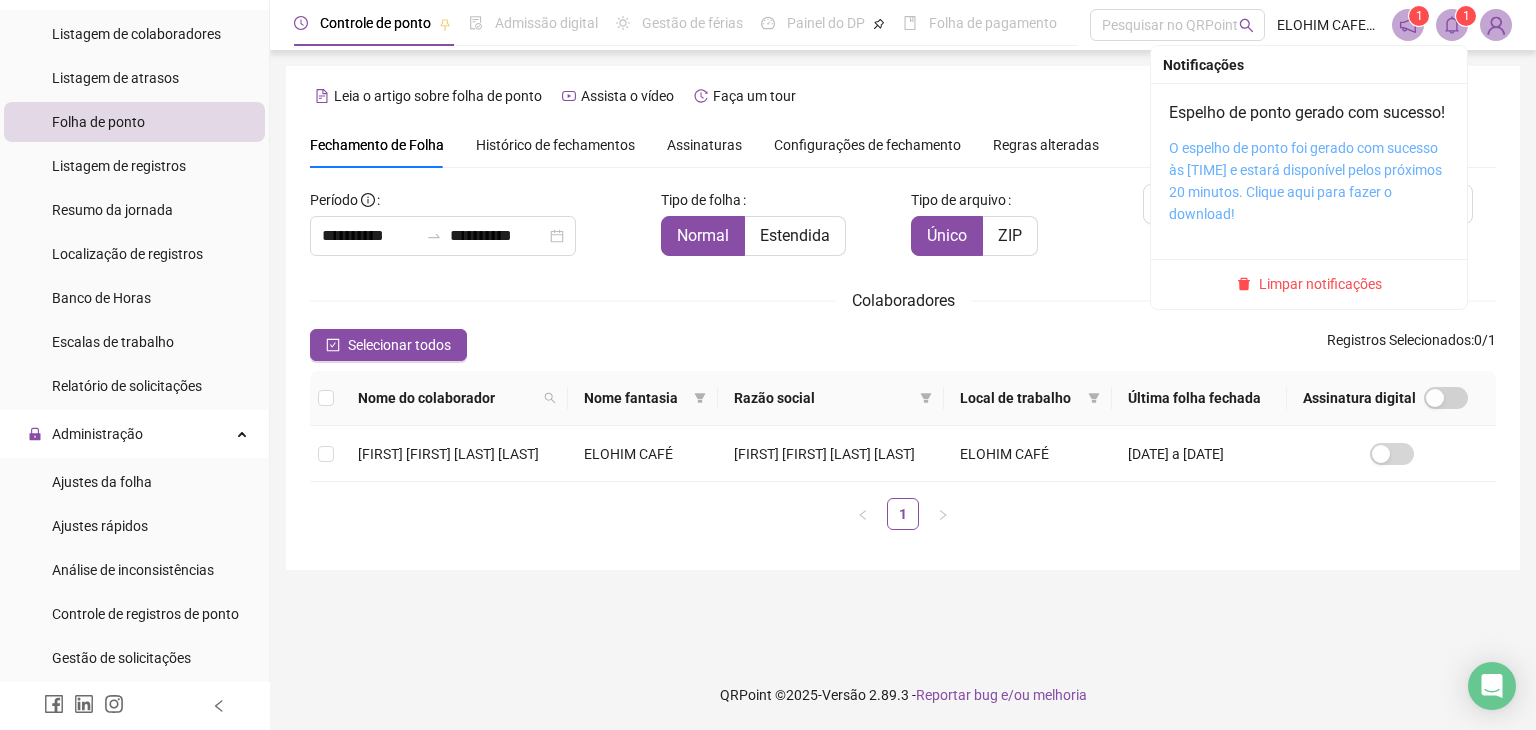 click on "O espelho de ponto foi gerado com sucesso às [TIME] e estará disponível pelos próximos 20 minutos.
Clique aqui para fazer o download!" at bounding box center (1305, 181) 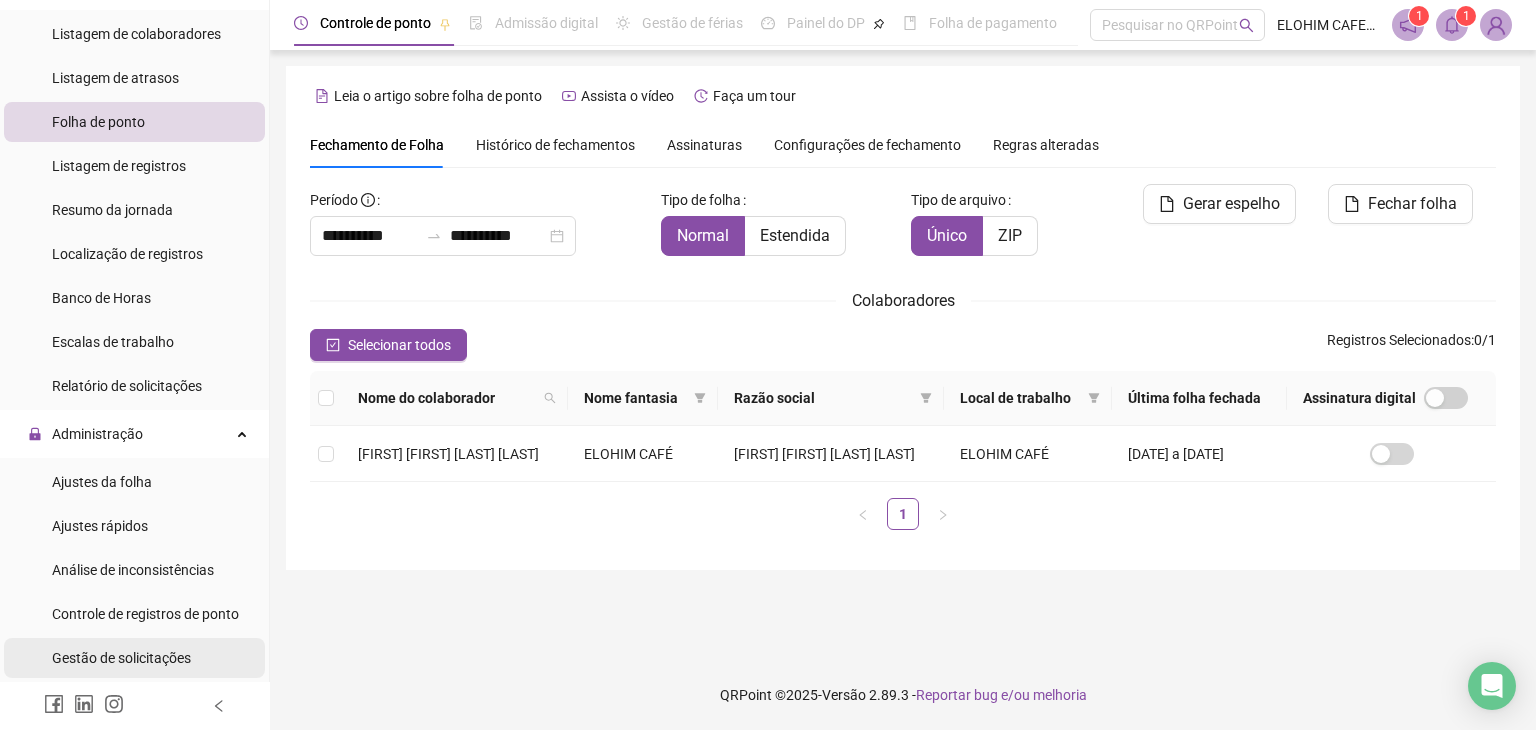 click on "Gestão de solicitações" at bounding box center (121, 658) 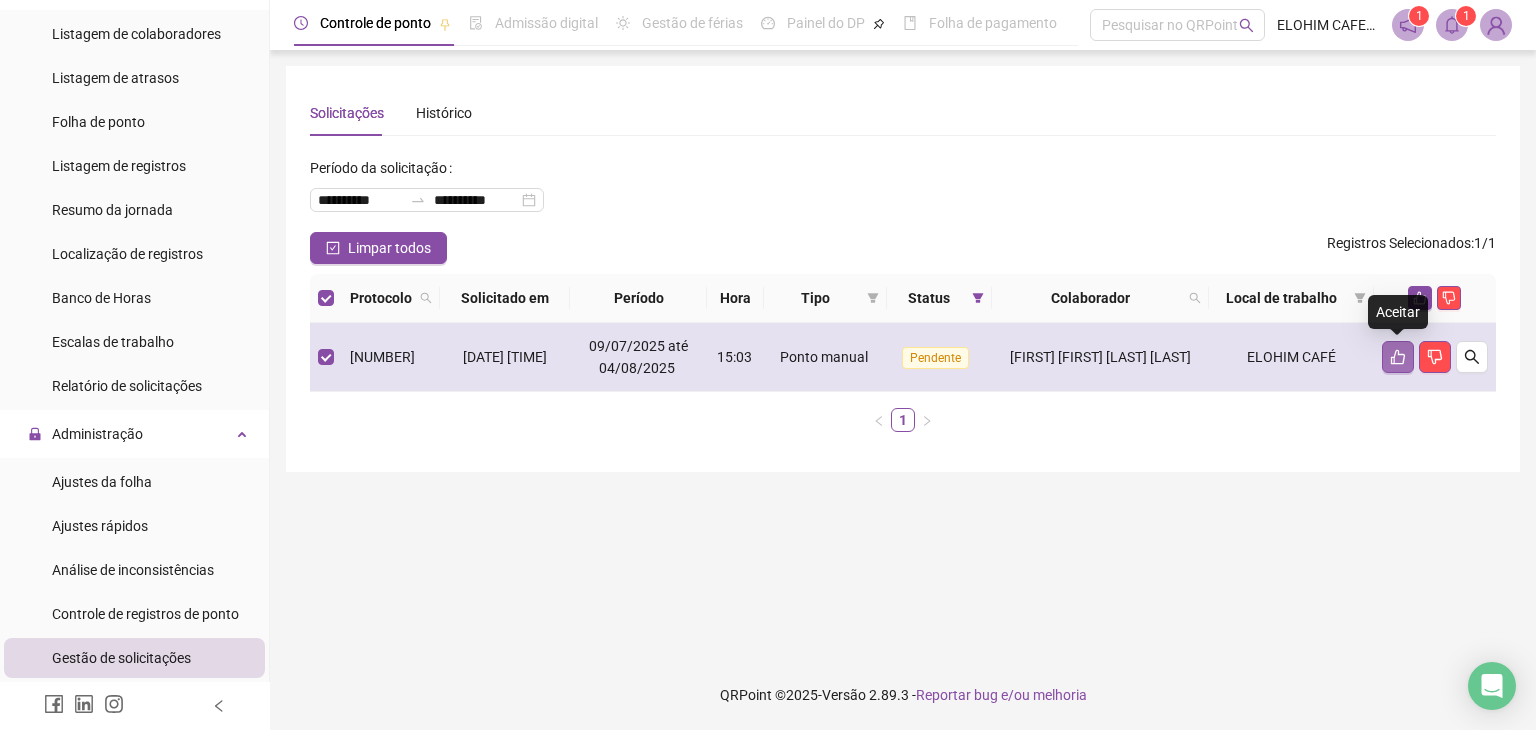 click at bounding box center (1398, 357) 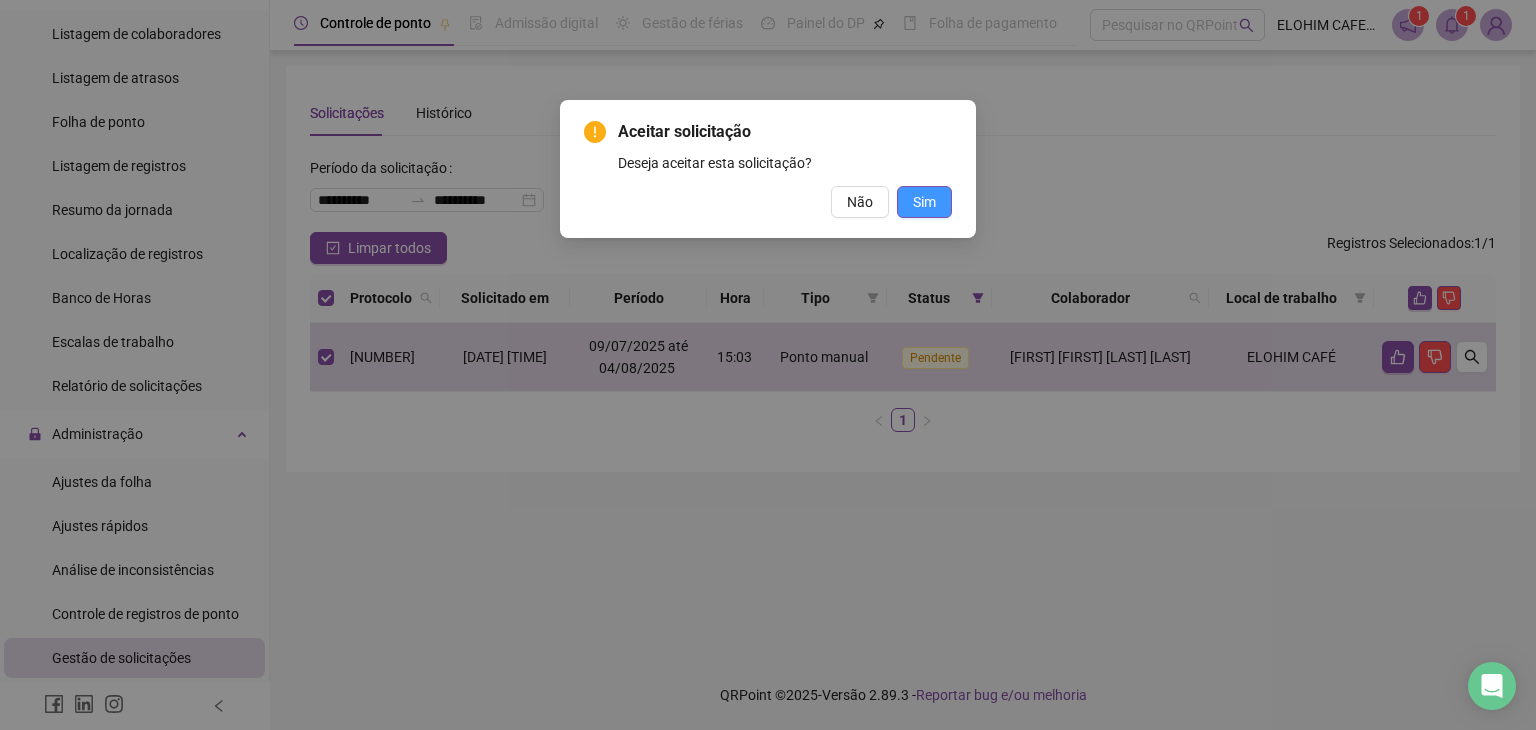 click on "Sim" at bounding box center [924, 202] 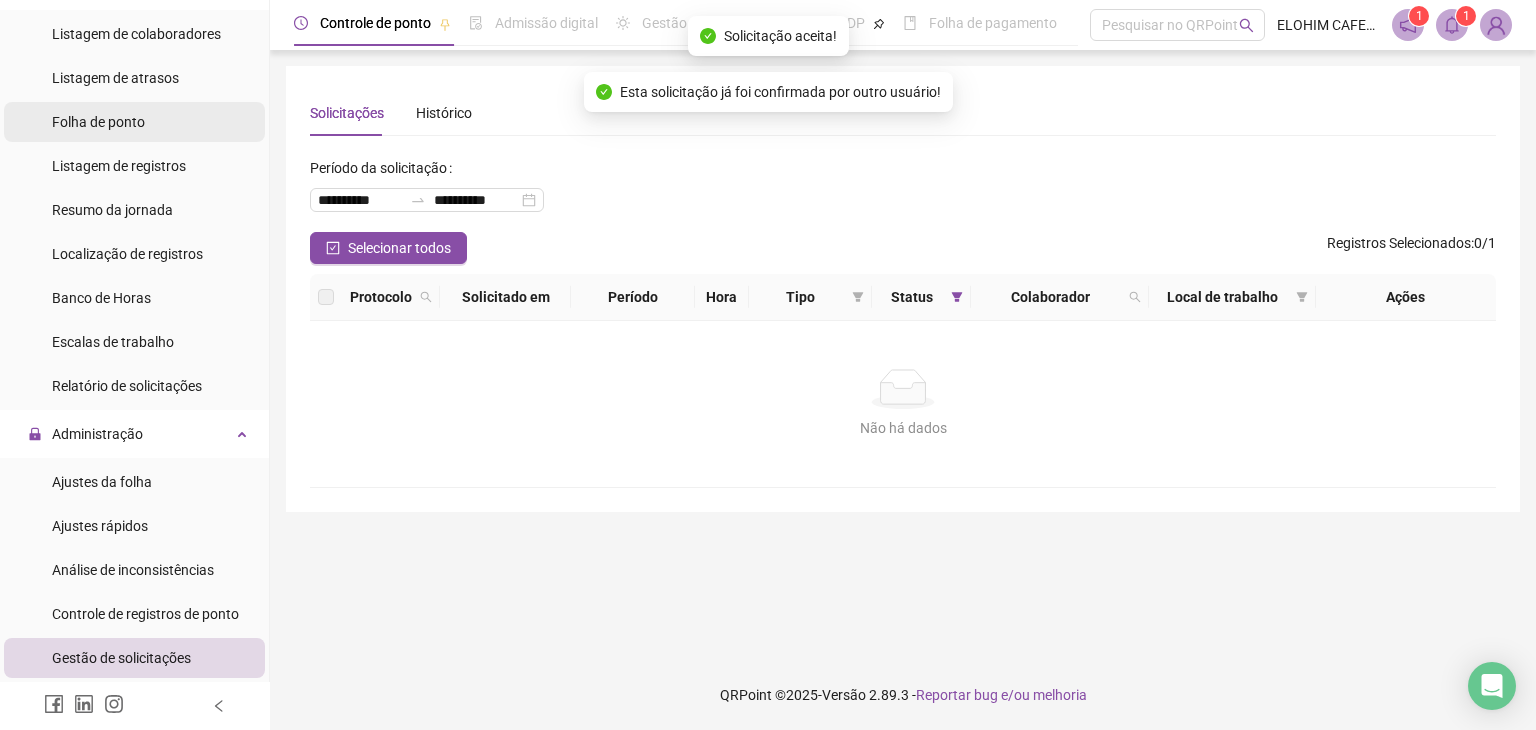 click on "Folha de ponto" at bounding box center [134, 122] 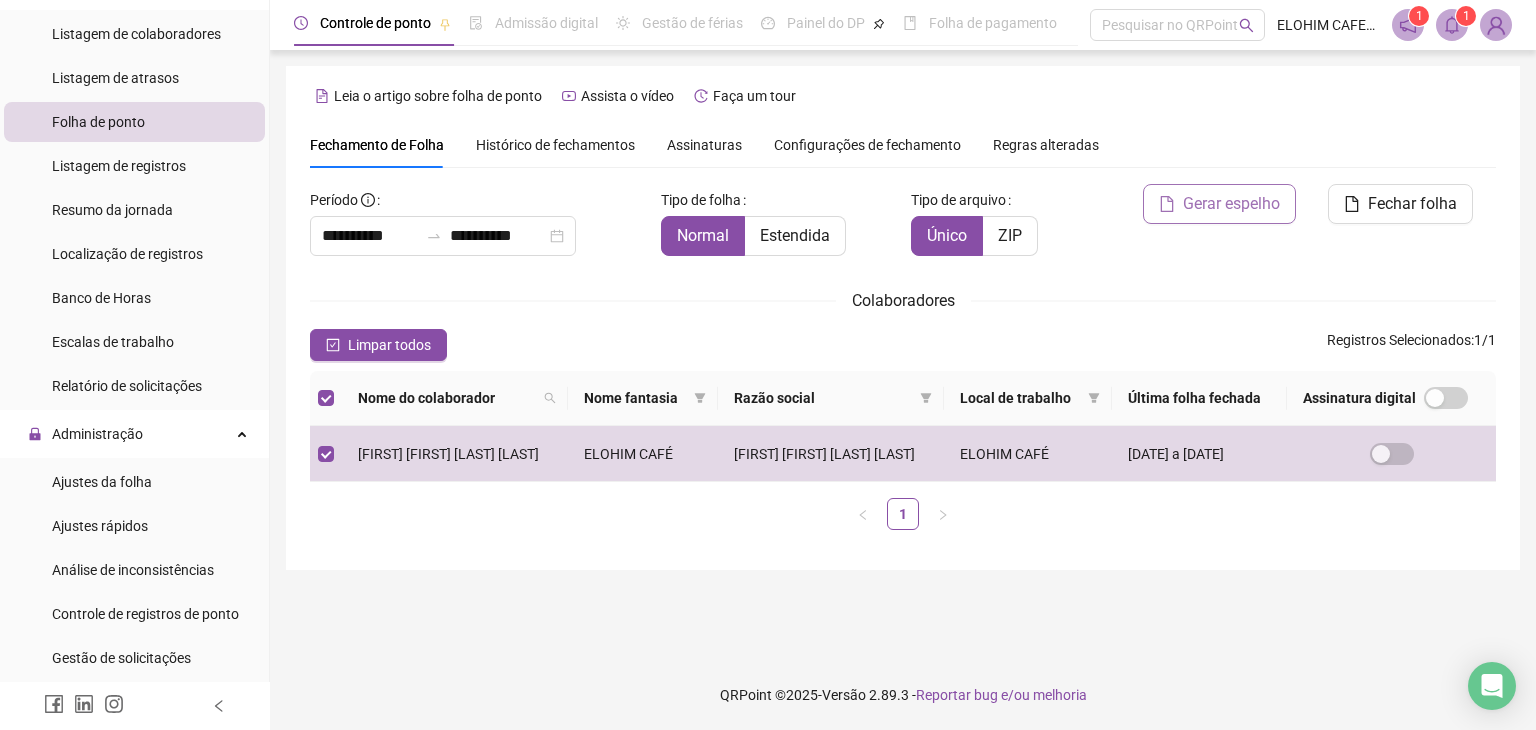 click on "Gerar espelho" at bounding box center (1231, 204) 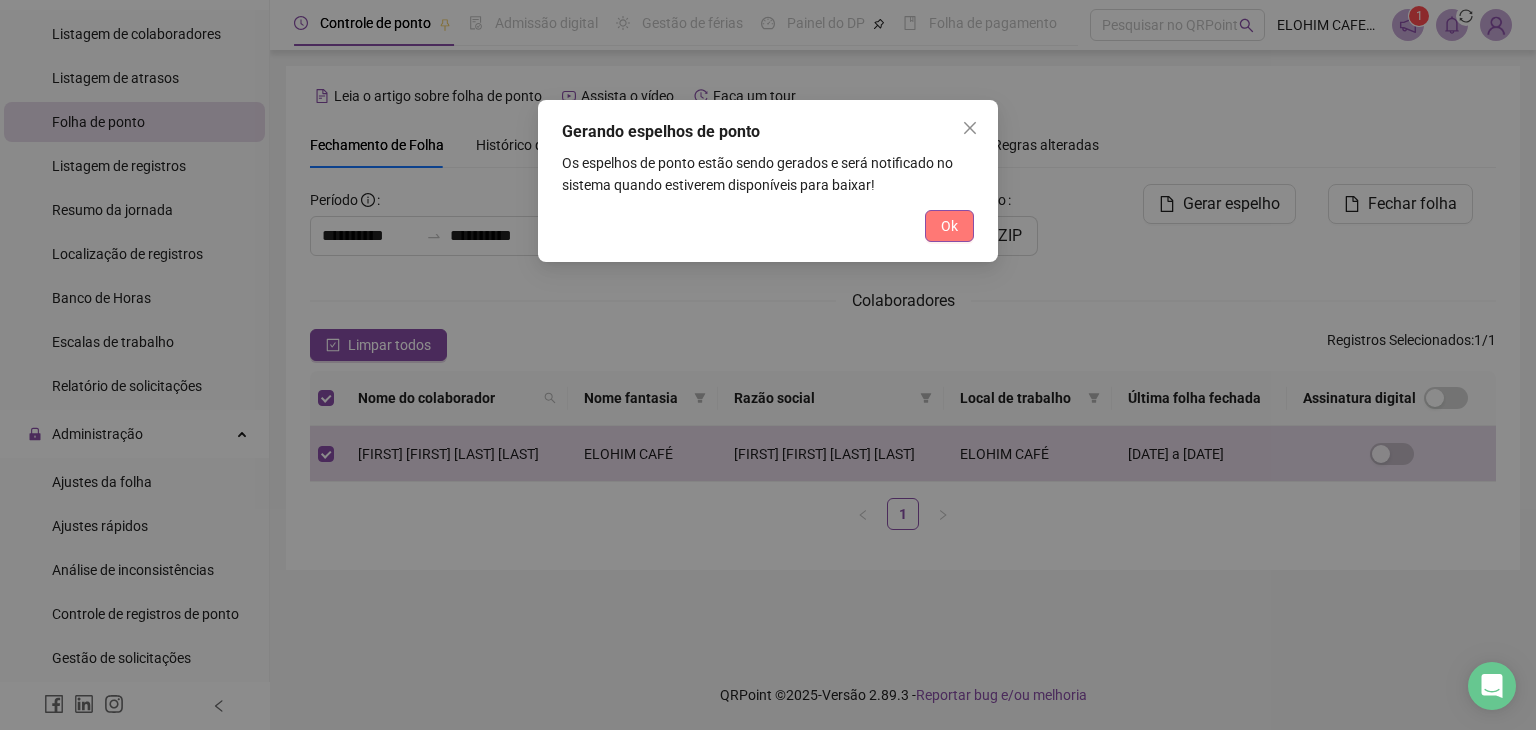 click on "Ok" at bounding box center (949, 226) 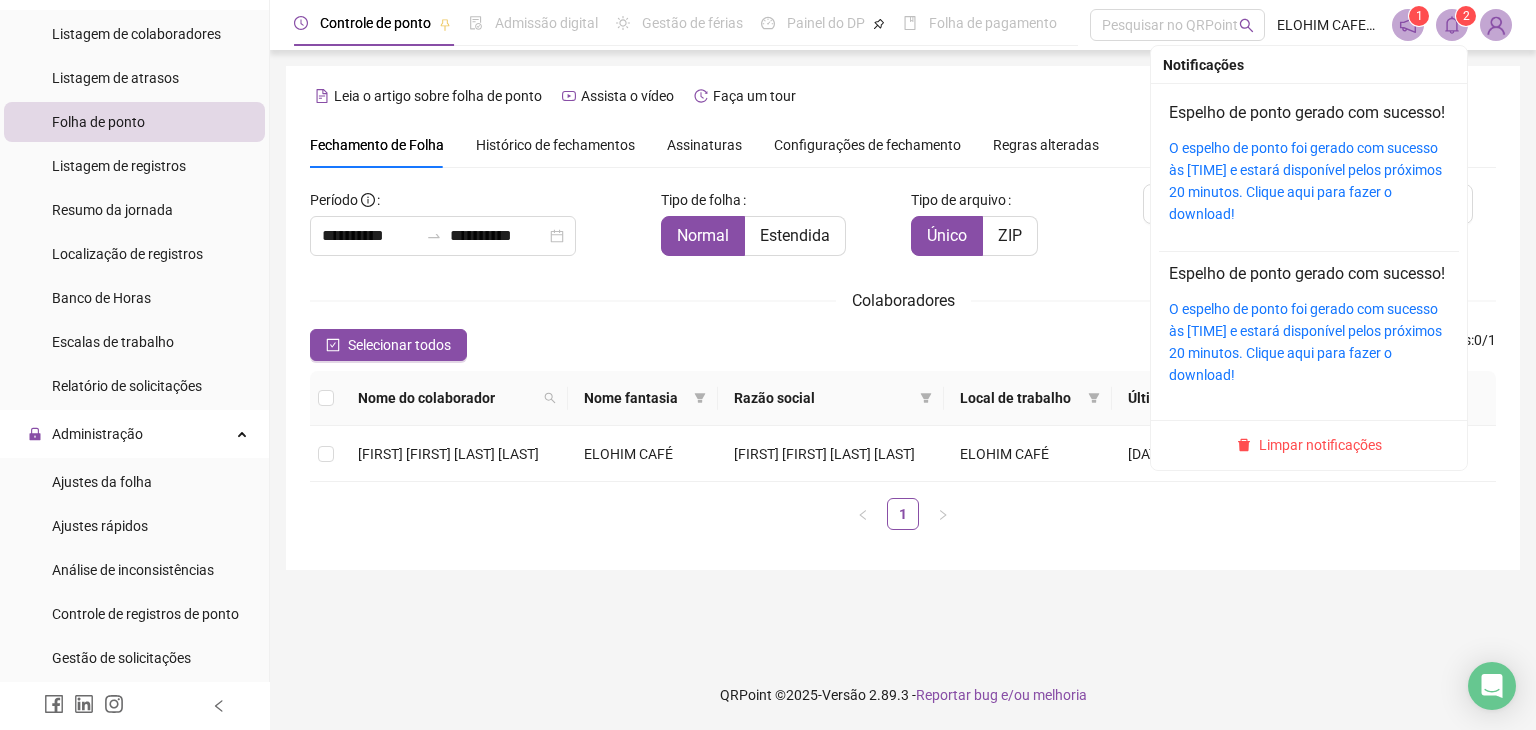 click 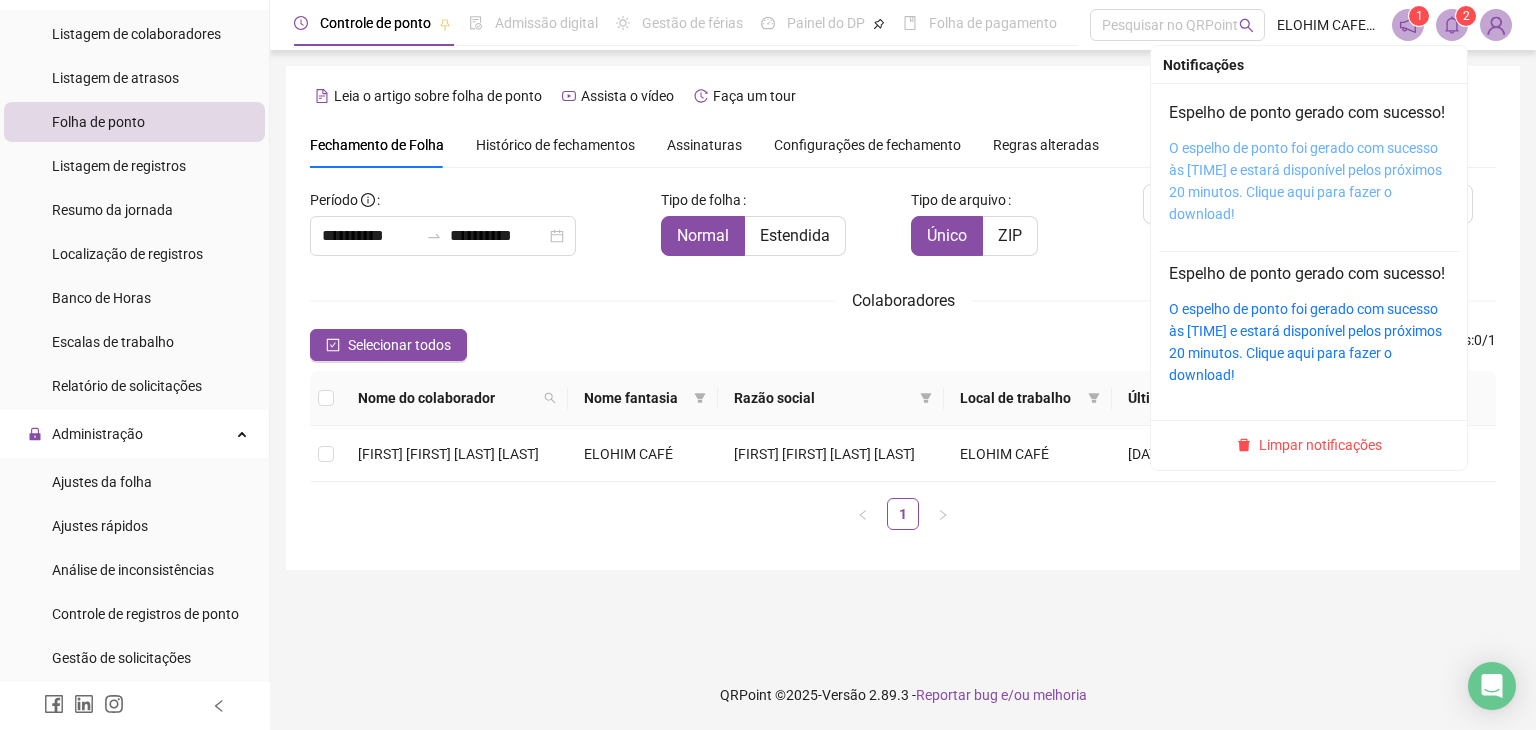 click on "O espelho de ponto foi gerado com sucesso às [TIME] e estará disponível pelos próximos 20 minutos.
Clique aqui para fazer o download!" at bounding box center [1305, 181] 